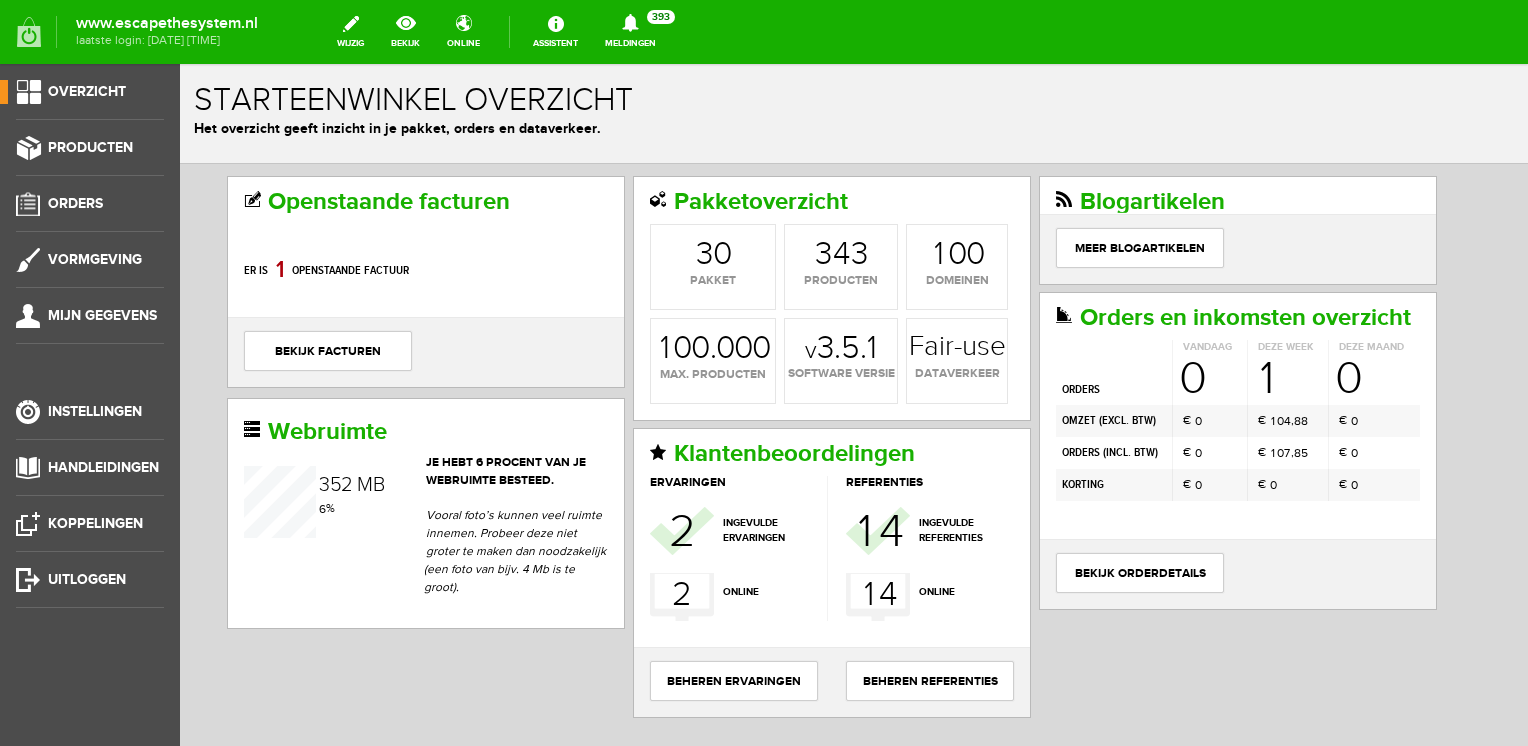 scroll, scrollTop: 0, scrollLeft: 0, axis: both 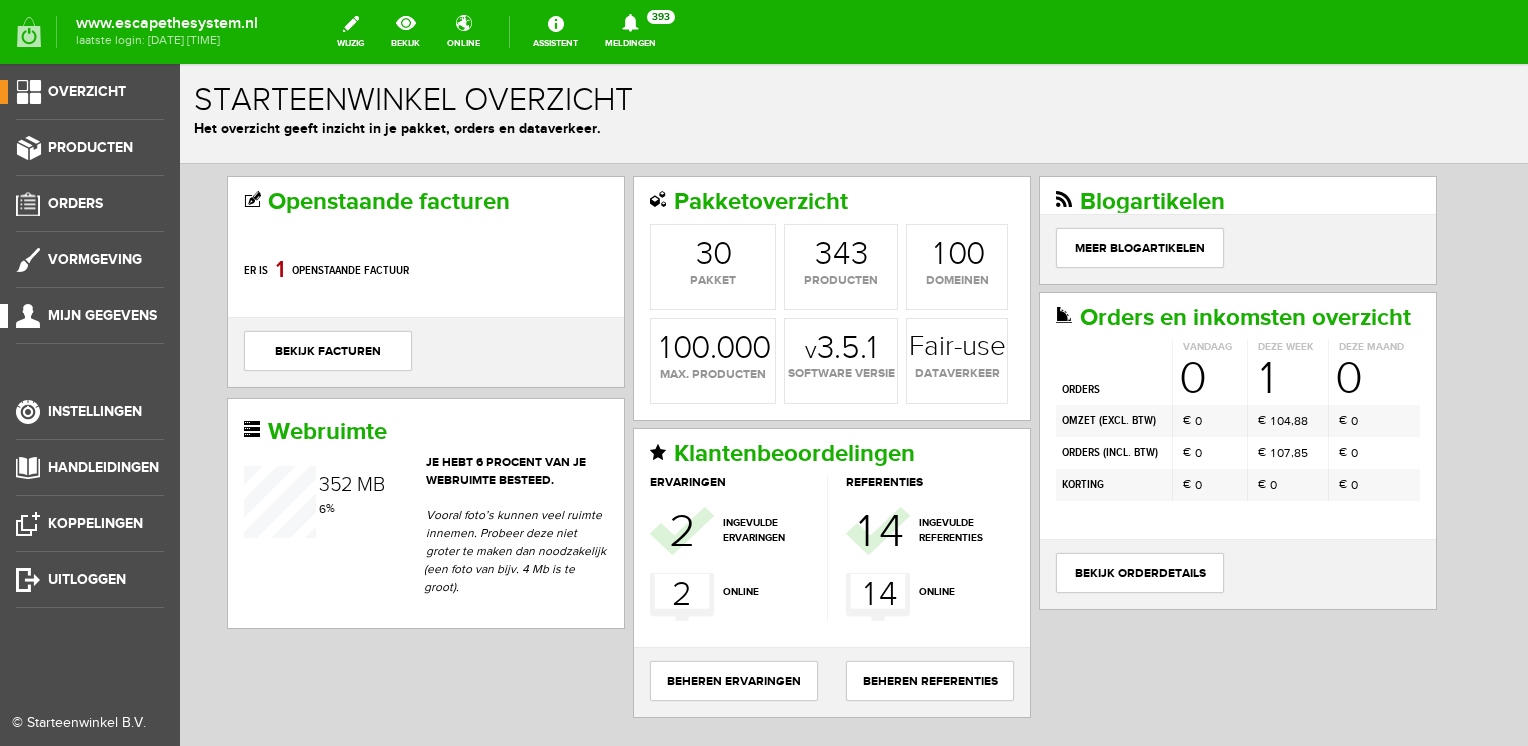 click on "Mijn gegevens" at bounding box center (102, 315) 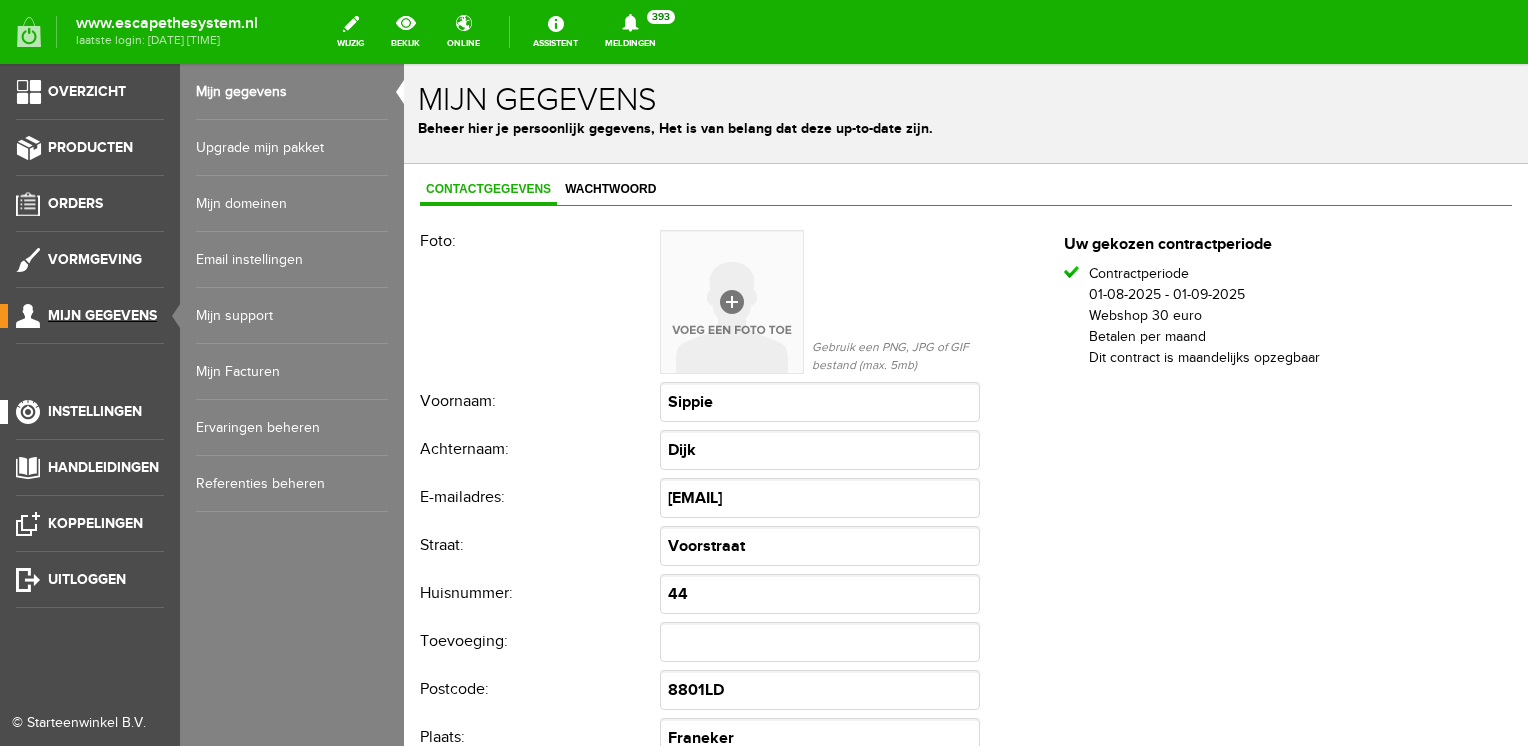 scroll, scrollTop: 0, scrollLeft: 0, axis: both 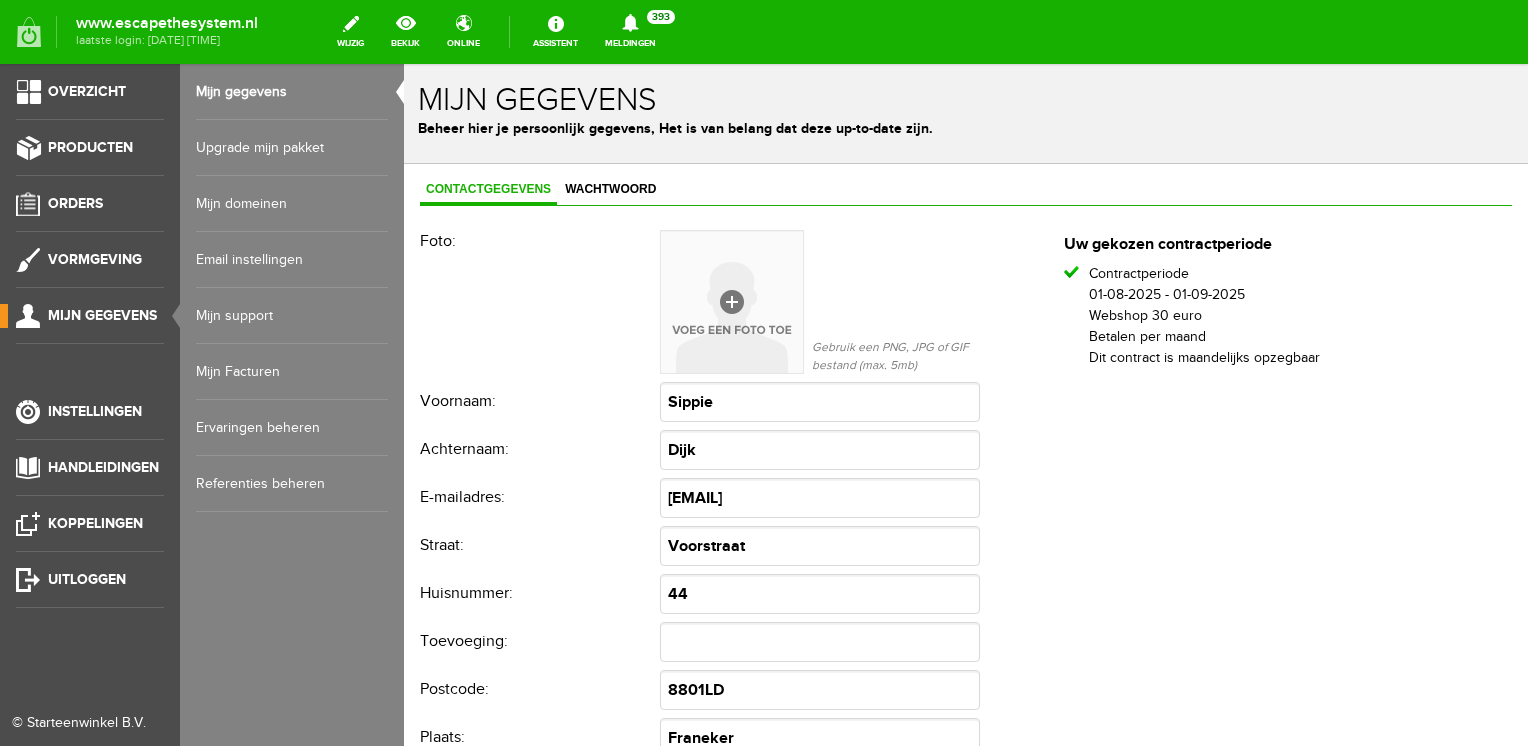 click on "Mijn domeinen" at bounding box center (292, 204) 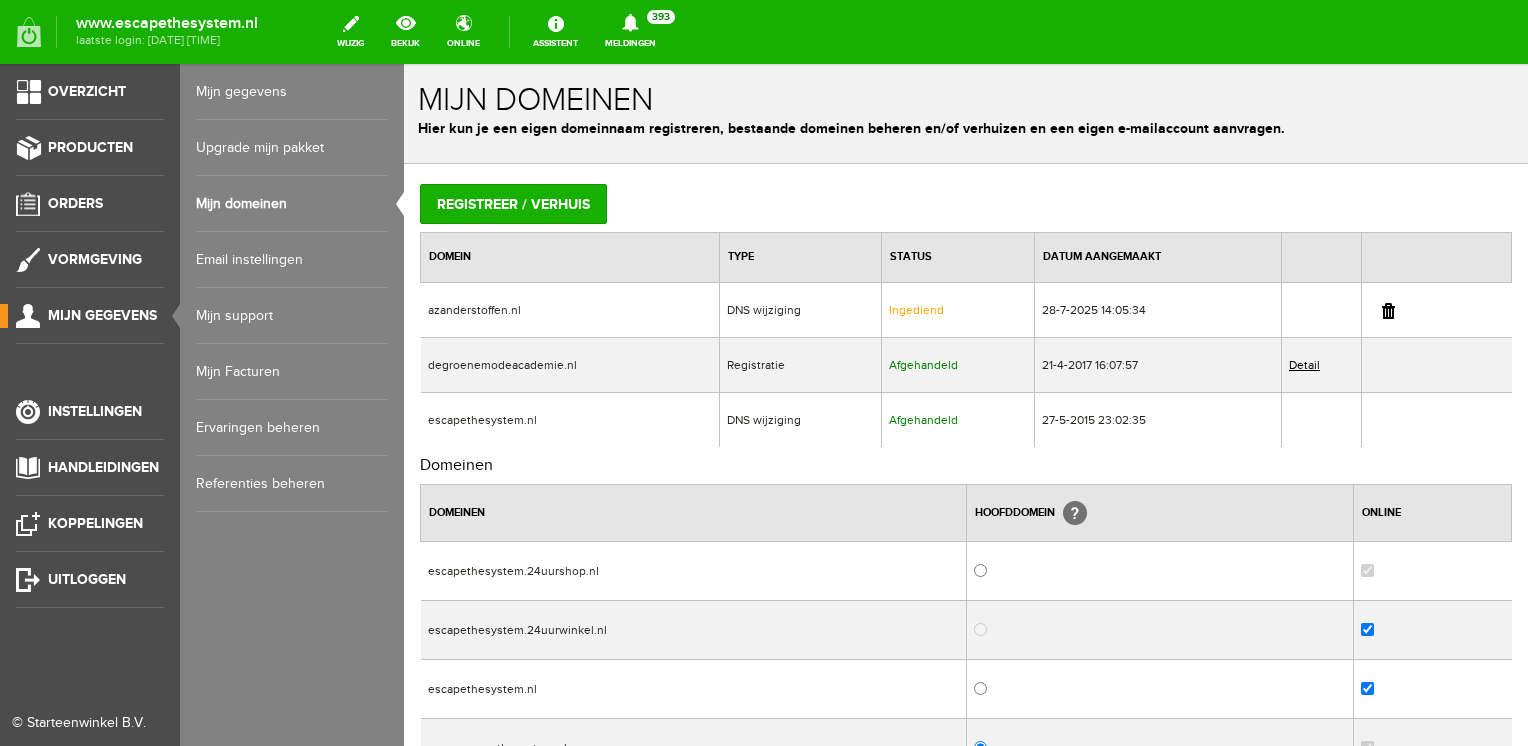 scroll, scrollTop: 0, scrollLeft: 0, axis: both 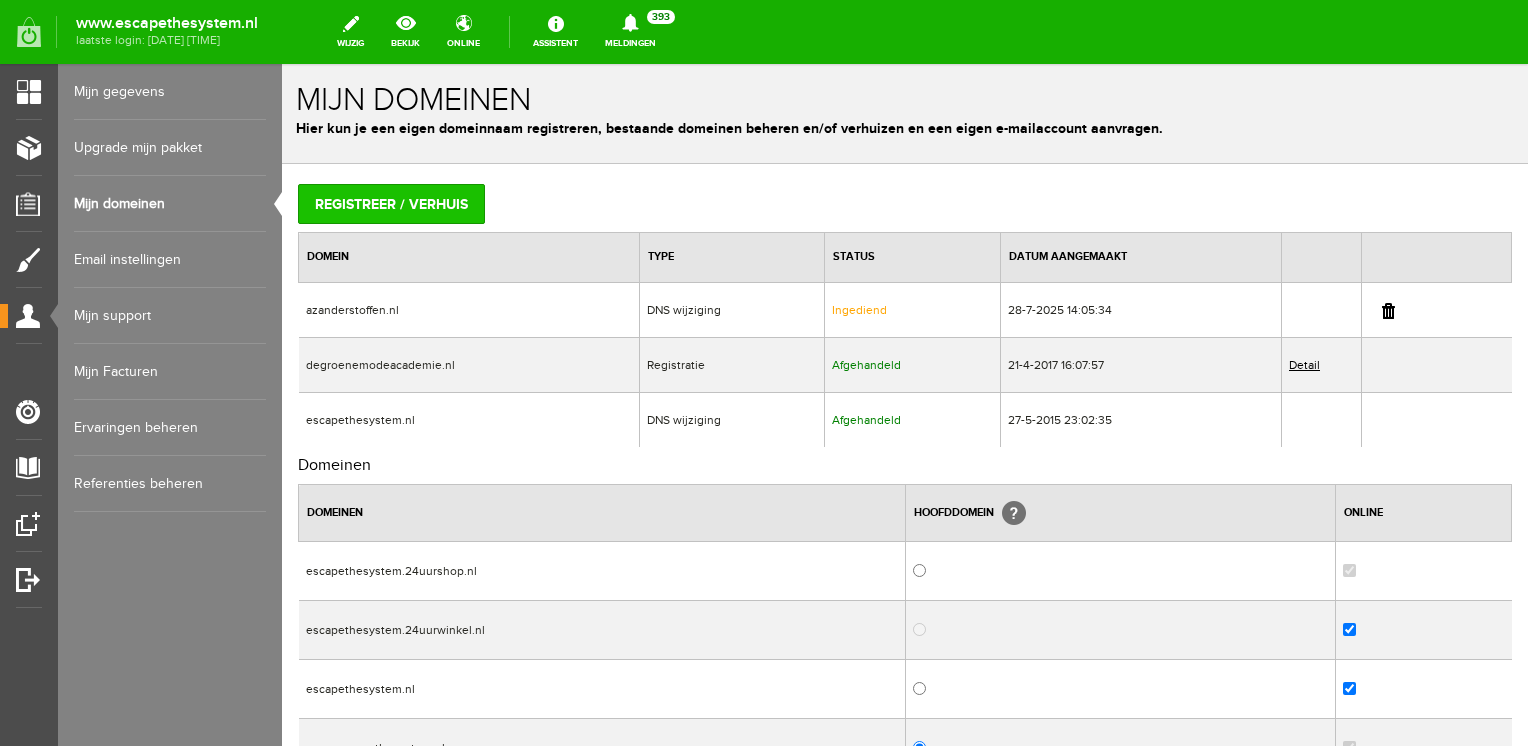 click on "Registreer / verhuis" at bounding box center [391, 204] 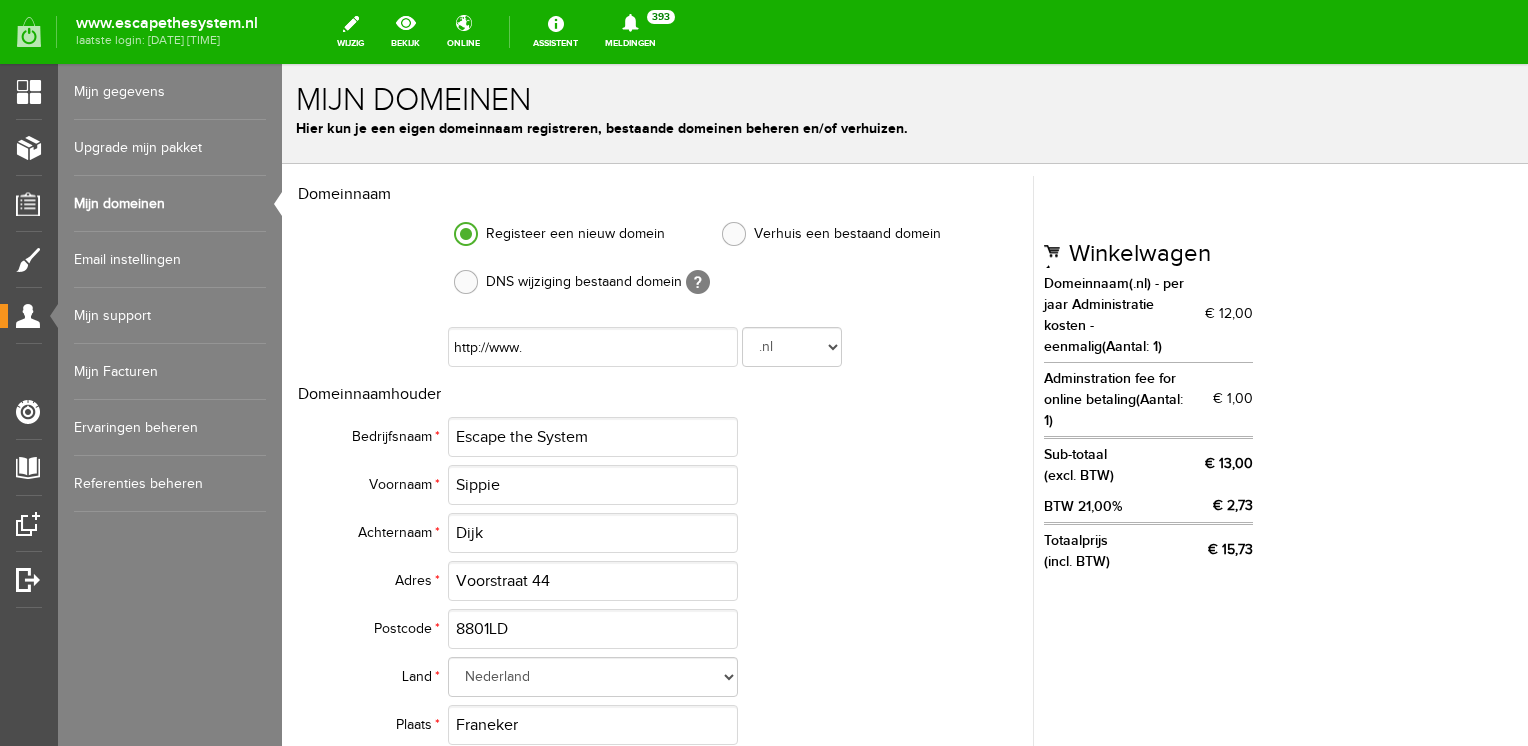 scroll, scrollTop: 0, scrollLeft: 0, axis: both 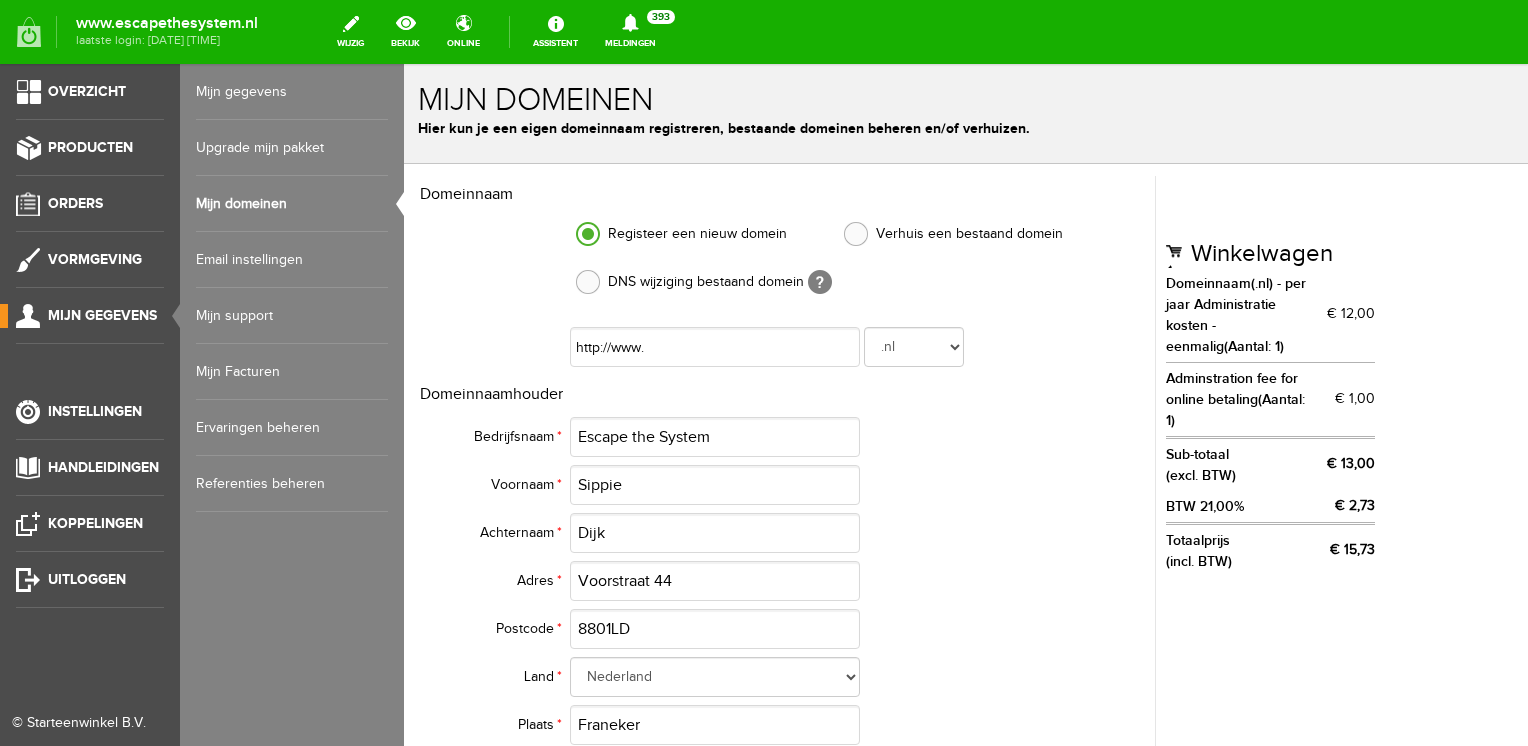 click on "Mijn domeinen" at bounding box center (292, 204) 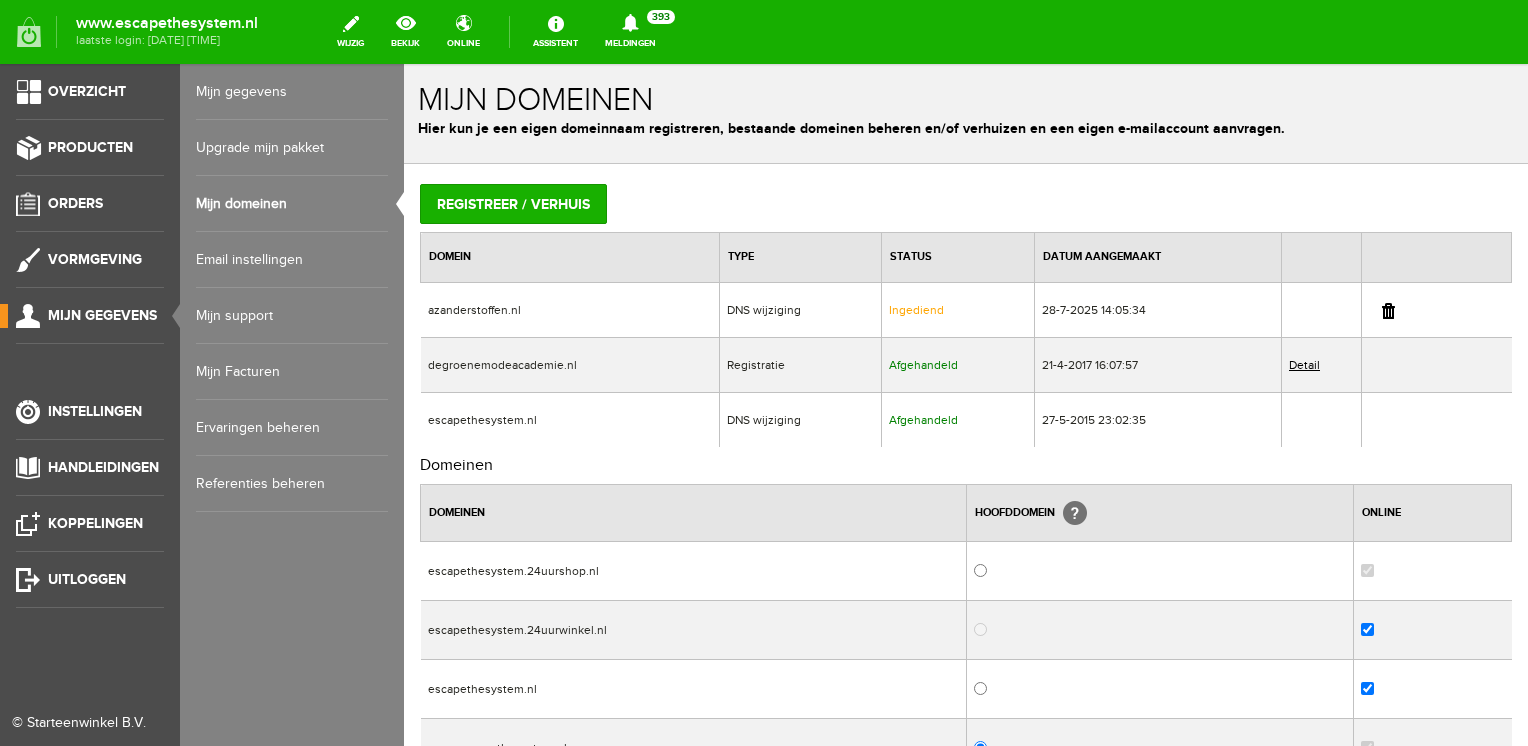 scroll, scrollTop: 0, scrollLeft: 0, axis: both 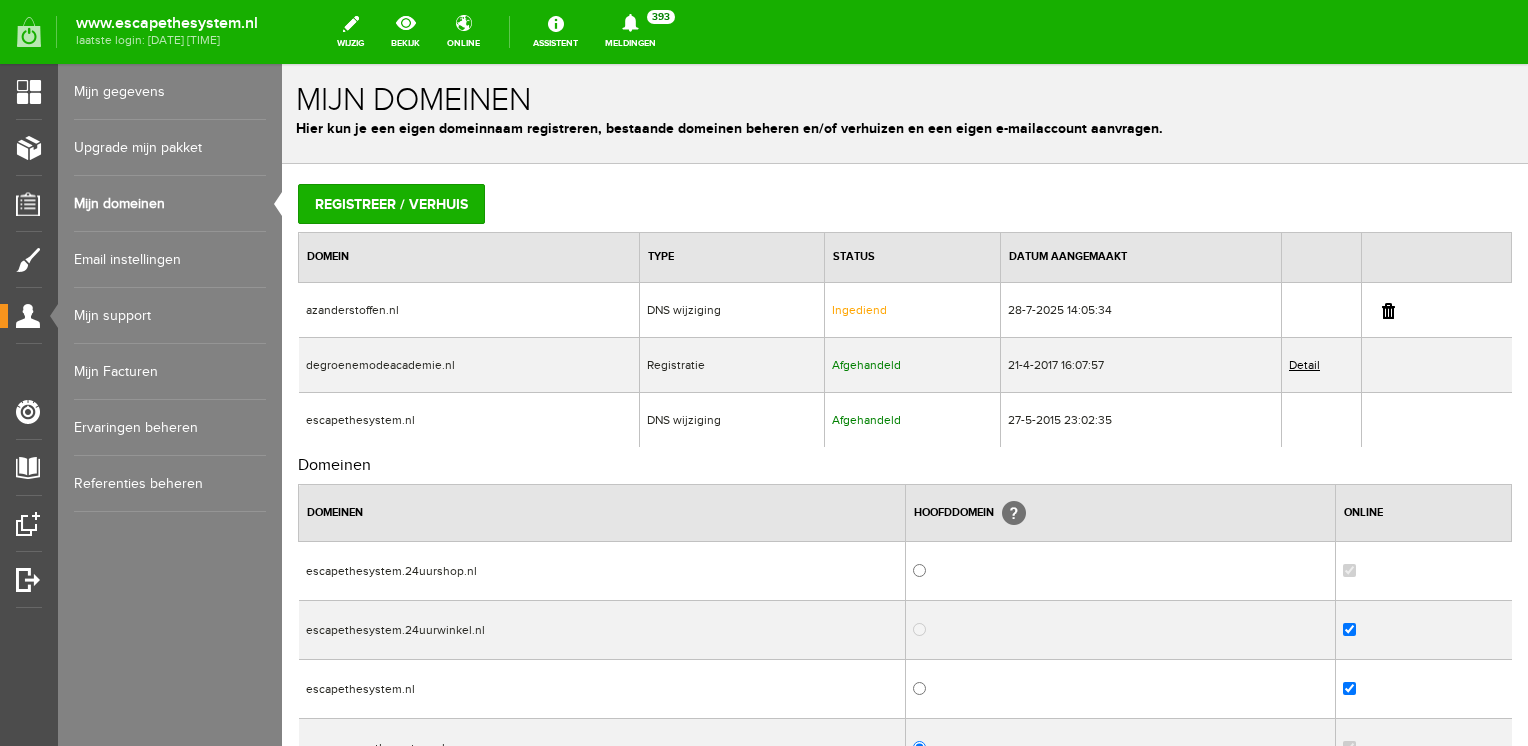 drag, startPoint x: 1373, startPoint y: 309, endPoint x: 812, endPoint y: 90, distance: 602.23083 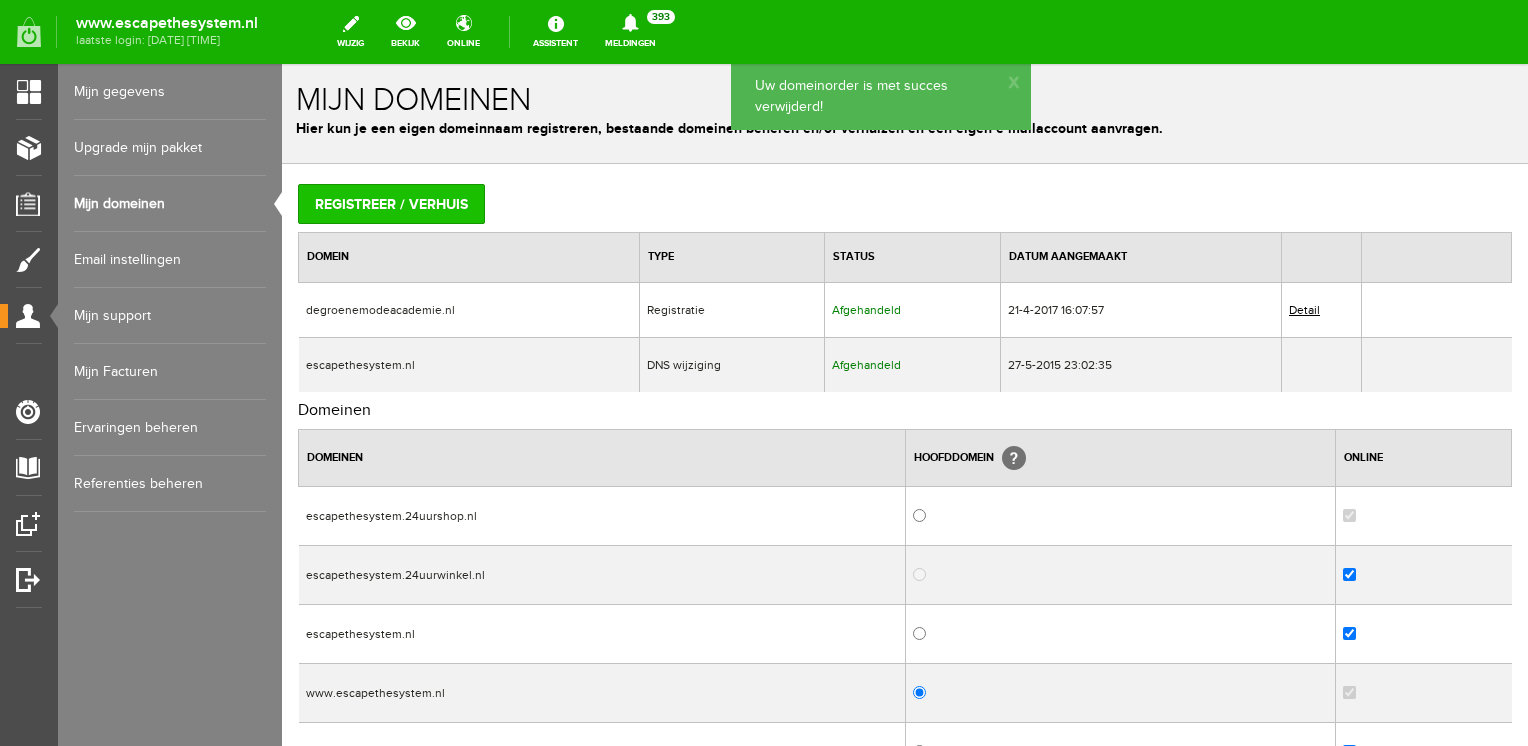 click on "Registreer / verhuis" at bounding box center [391, 204] 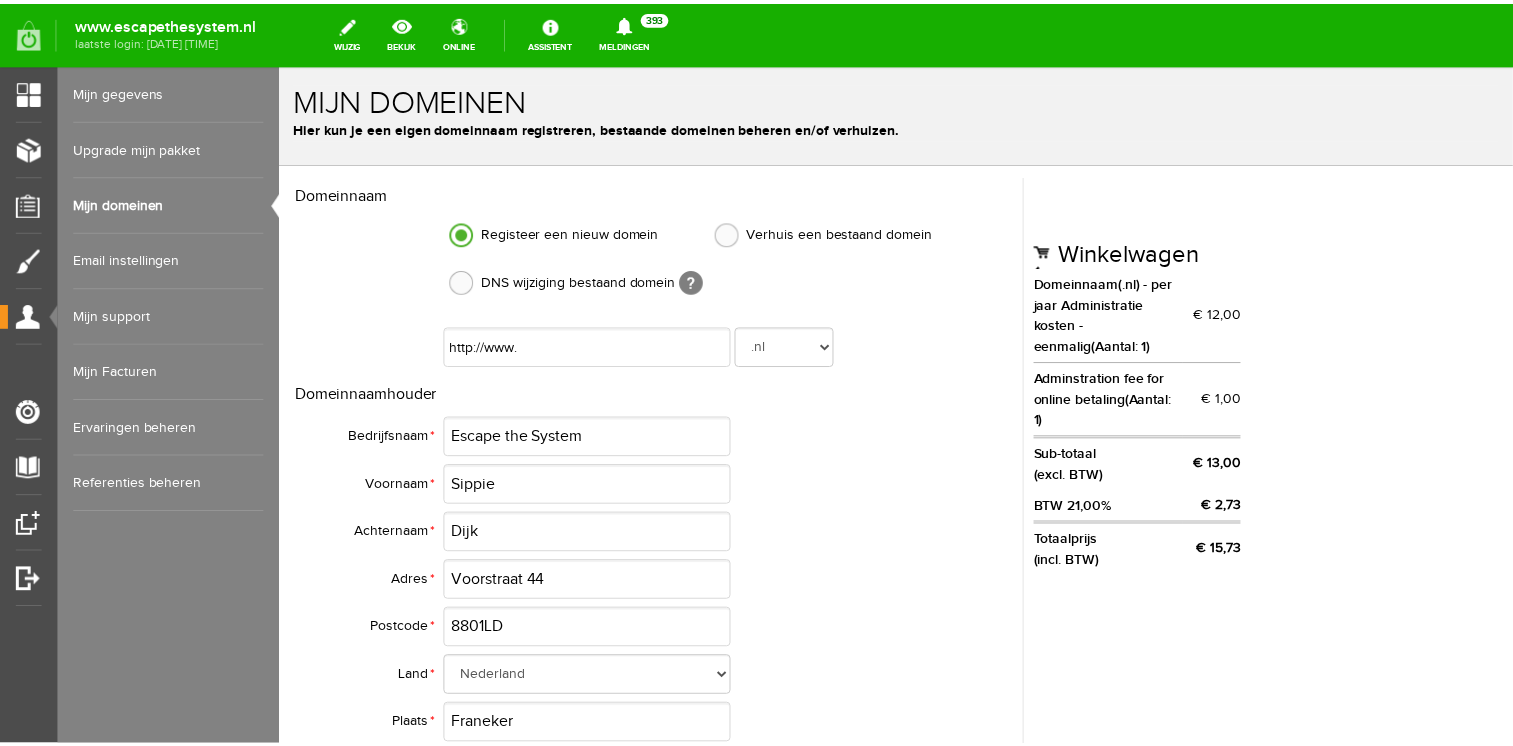 scroll, scrollTop: 0, scrollLeft: 0, axis: both 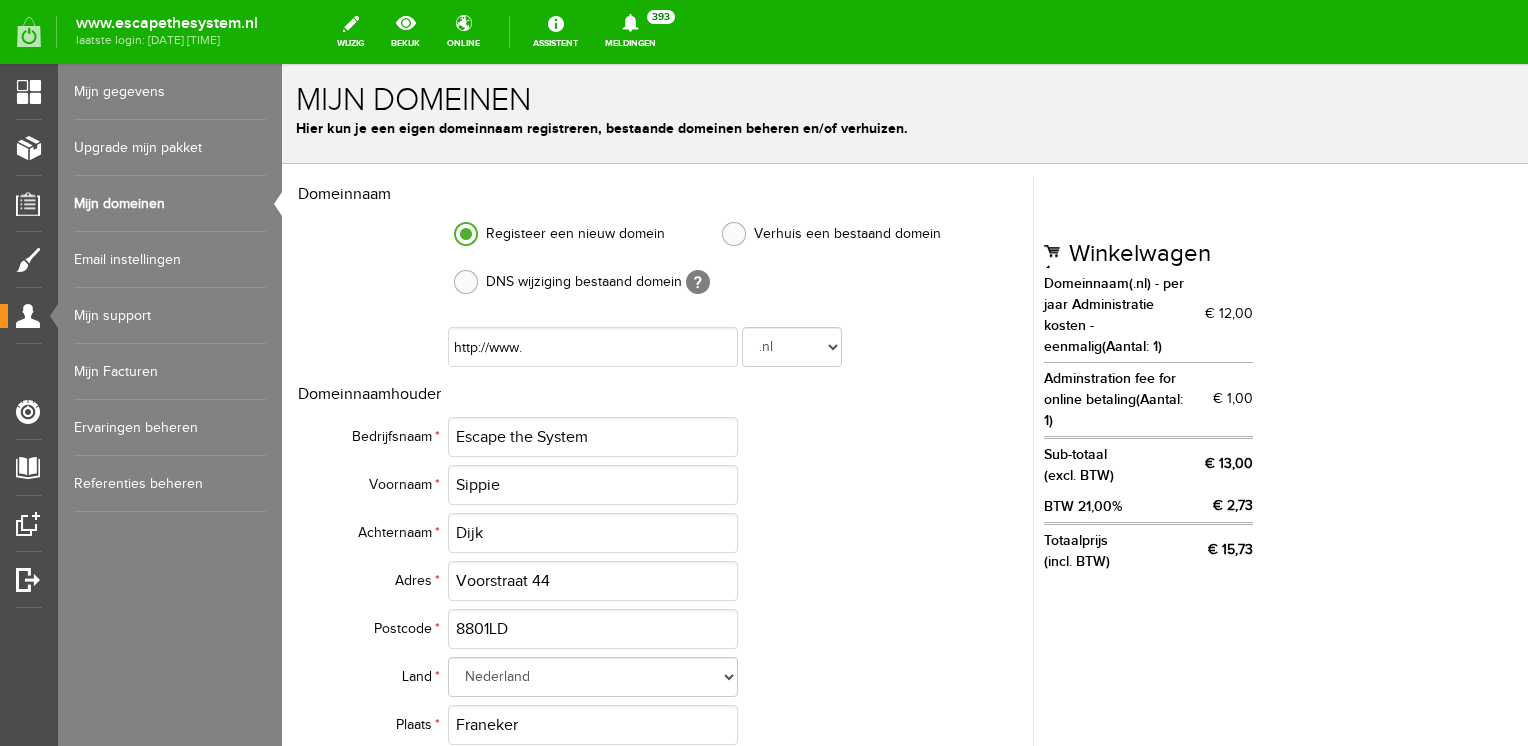 click at bounding box center (466, 282) 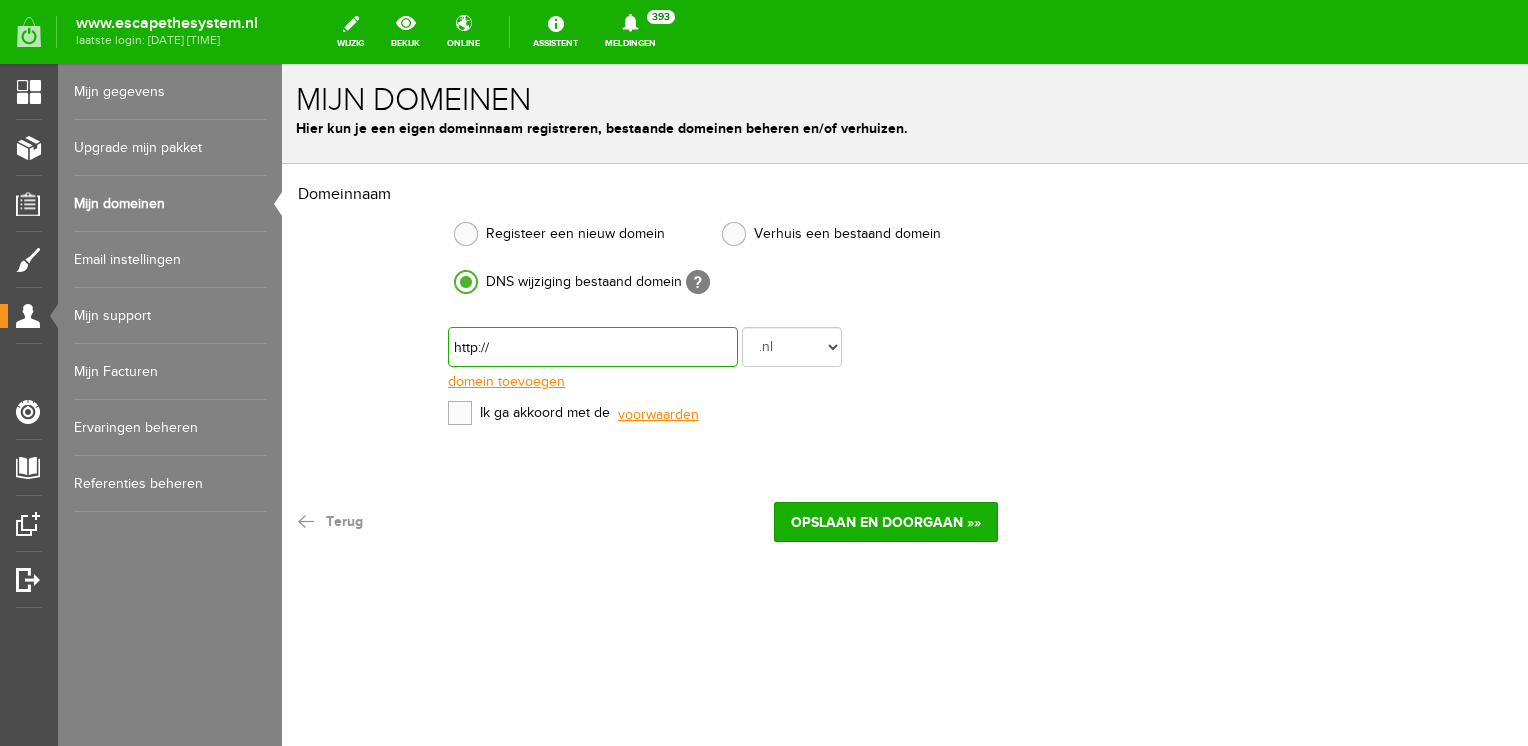 click at bounding box center (593, 347) 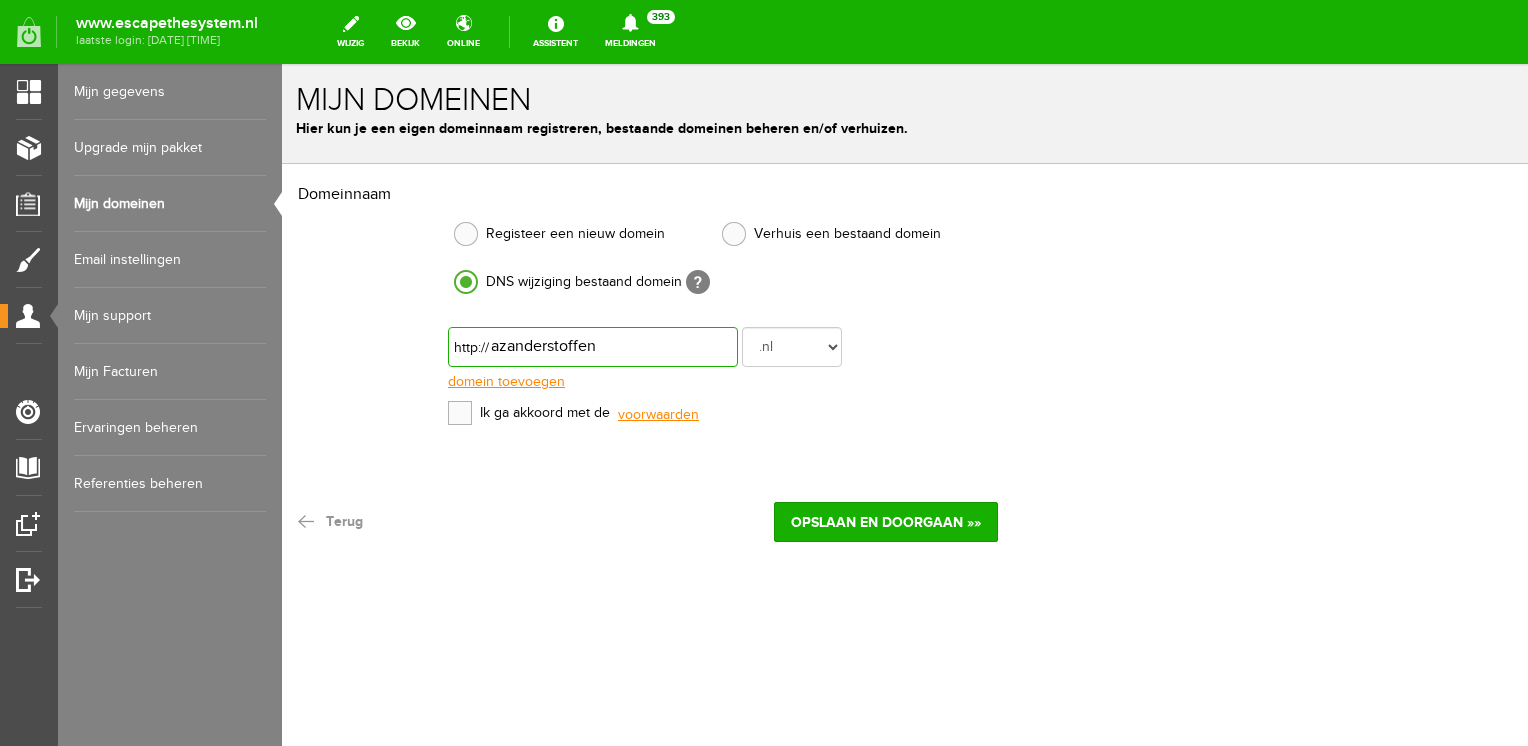 type on "azanderstoffen" 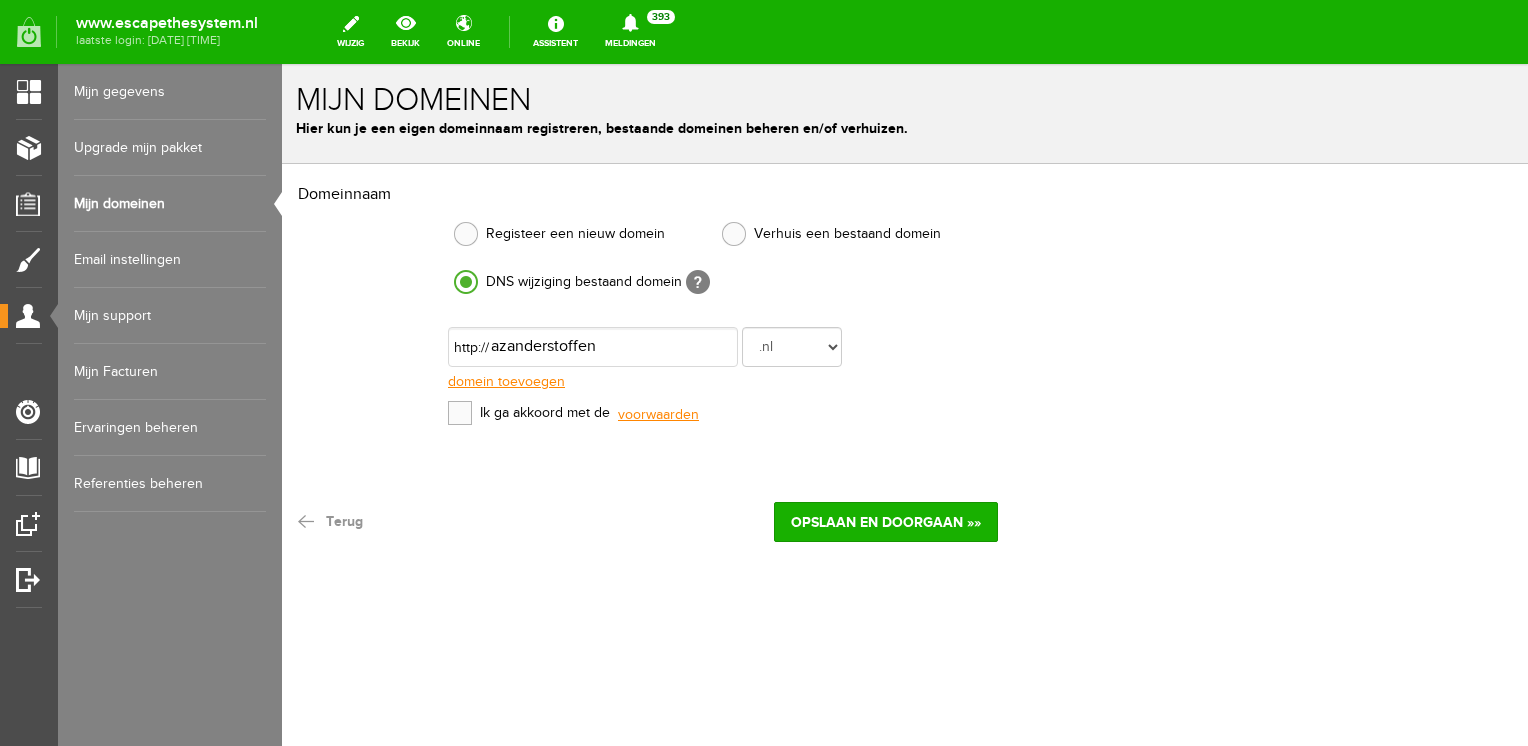 click at bounding box center [460, 413] 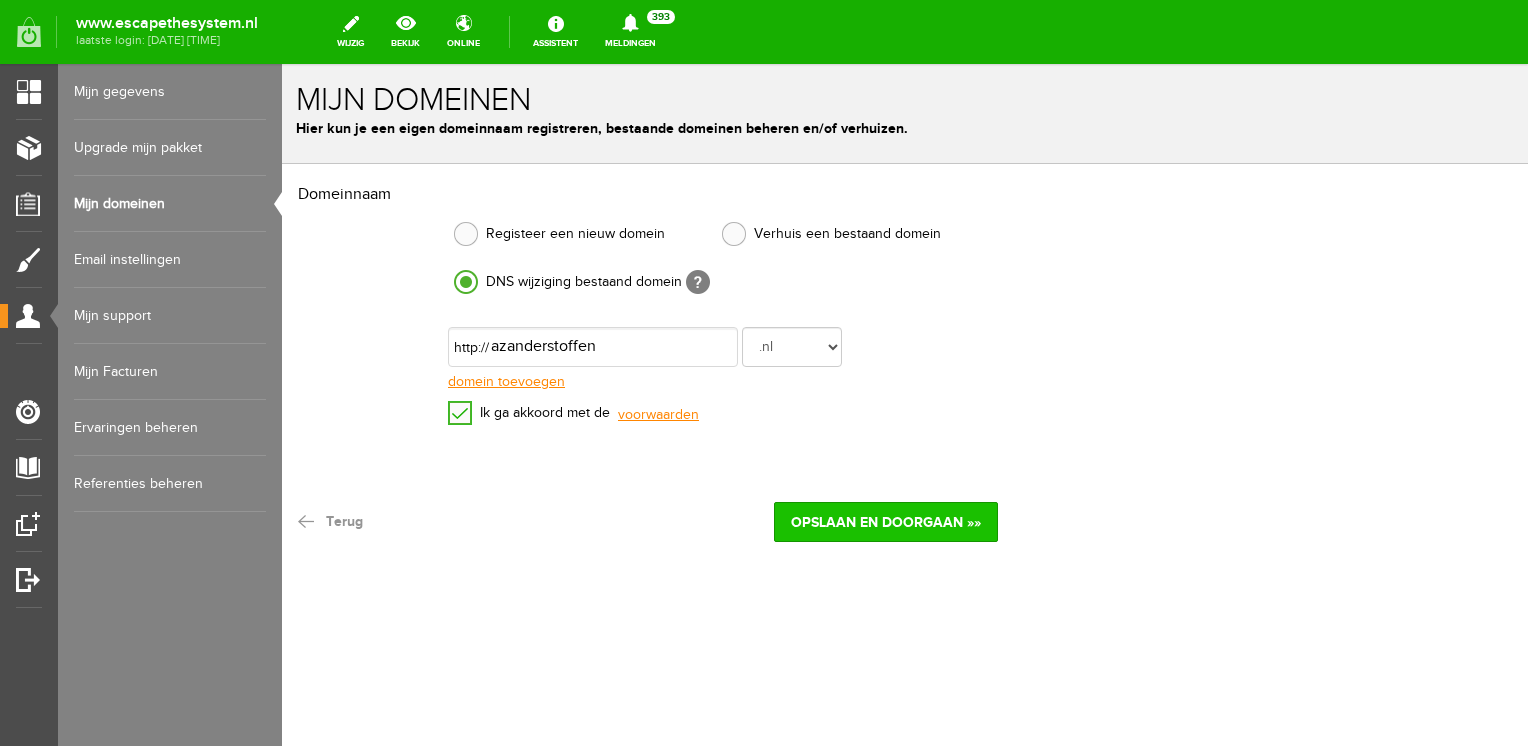 drag, startPoint x: 835, startPoint y: 514, endPoint x: 787, endPoint y: 518, distance: 48.166378 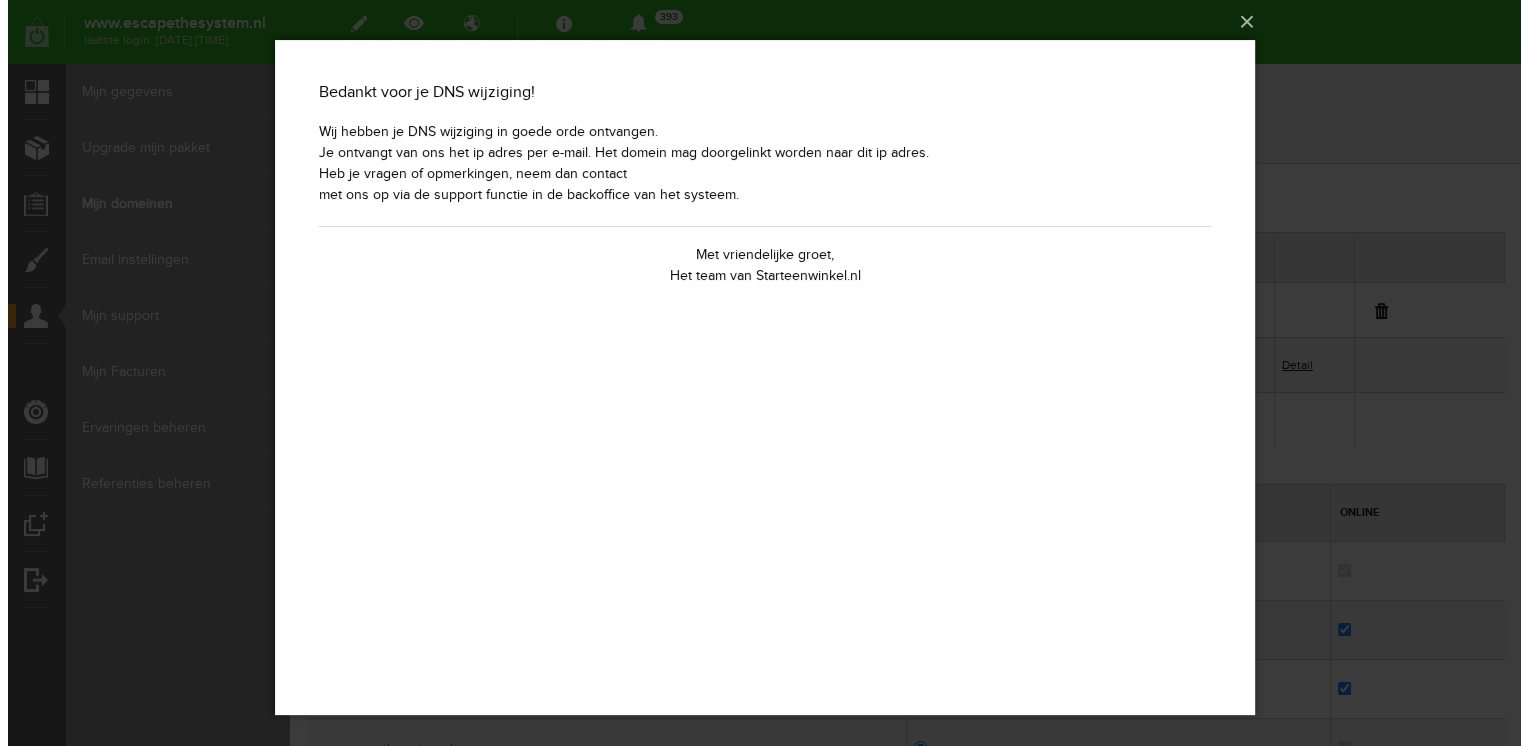 scroll, scrollTop: 0, scrollLeft: 0, axis: both 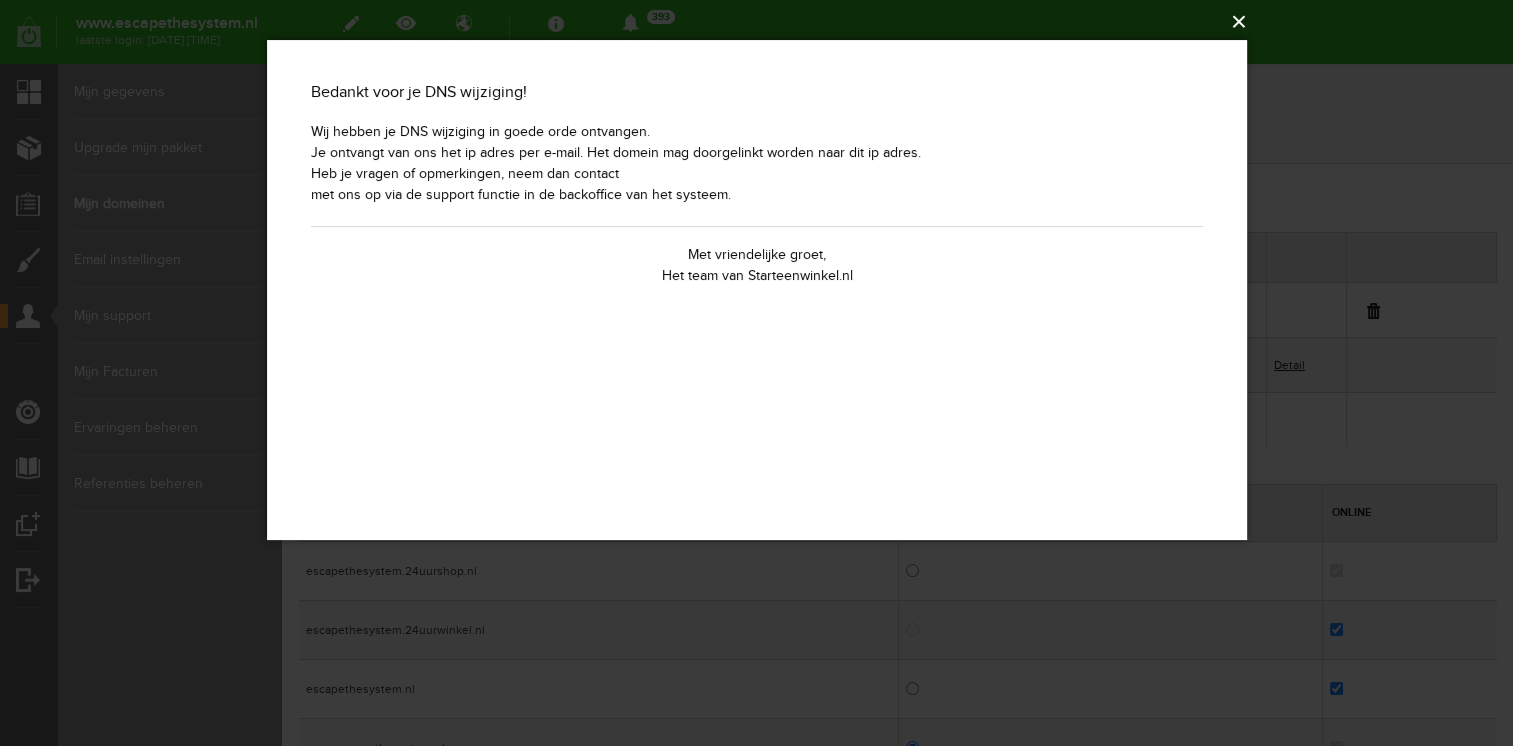 click on "×" at bounding box center [763, 22] 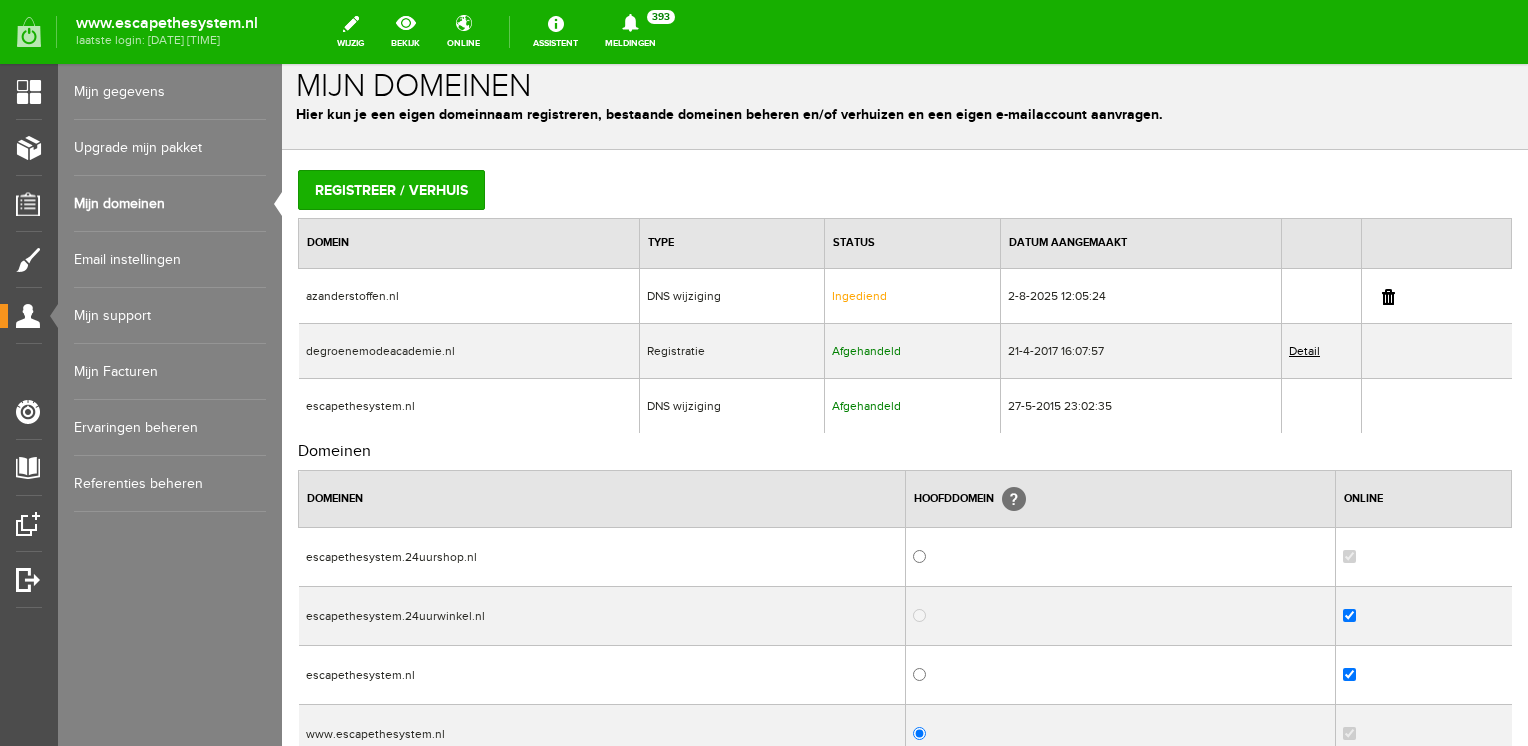 scroll, scrollTop: 0, scrollLeft: 0, axis: both 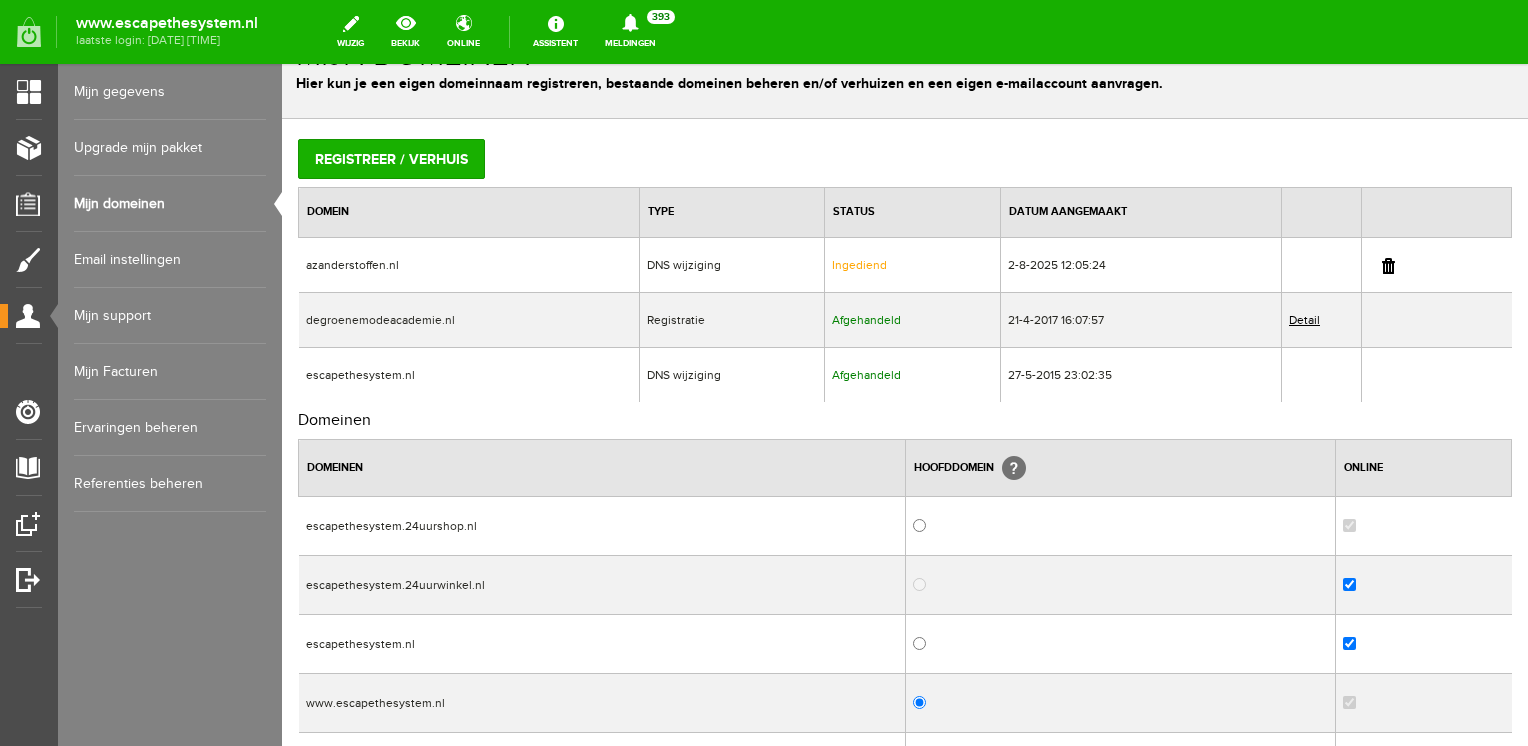 click on "azanderstoffen.nl" at bounding box center (469, 264) 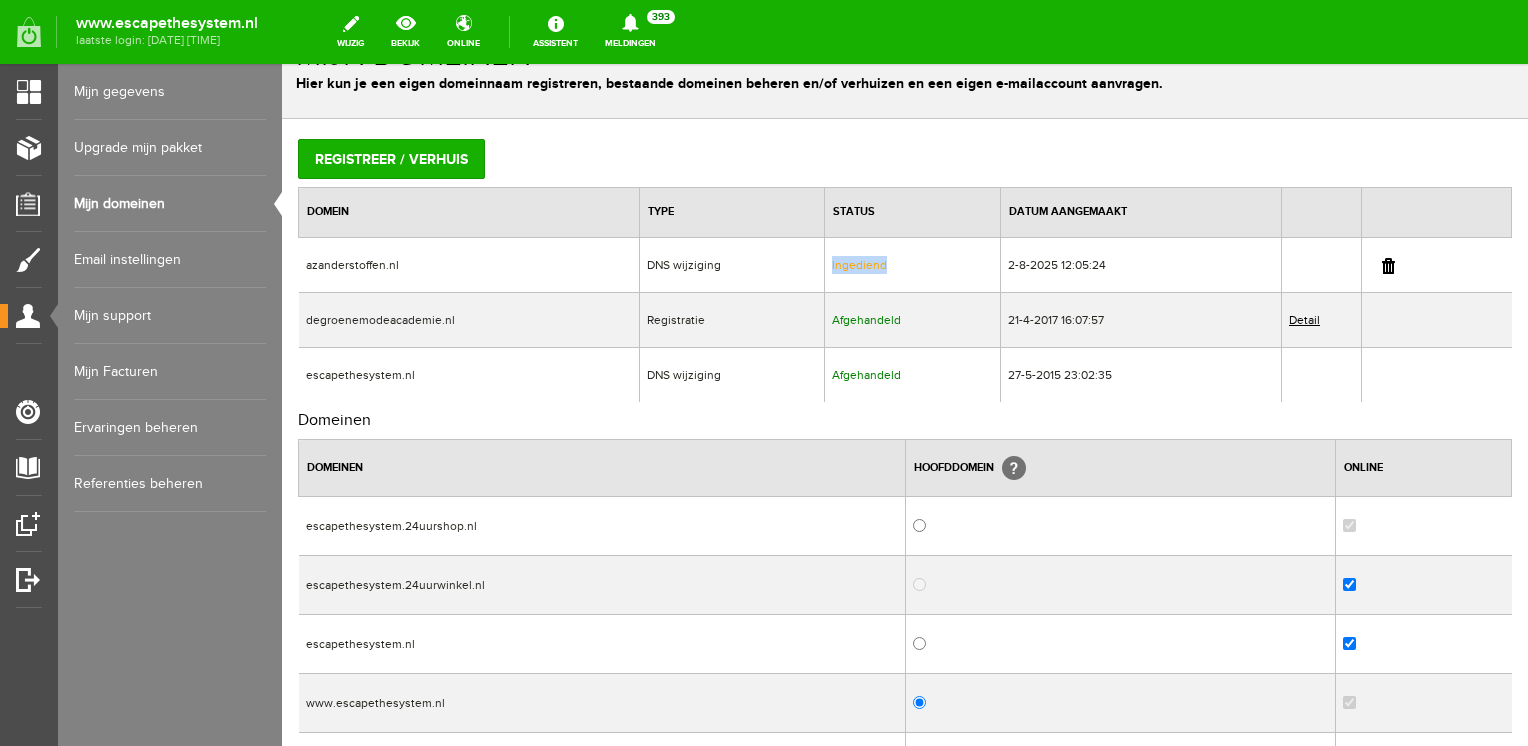 click on "Ingediend" at bounding box center (859, 265) 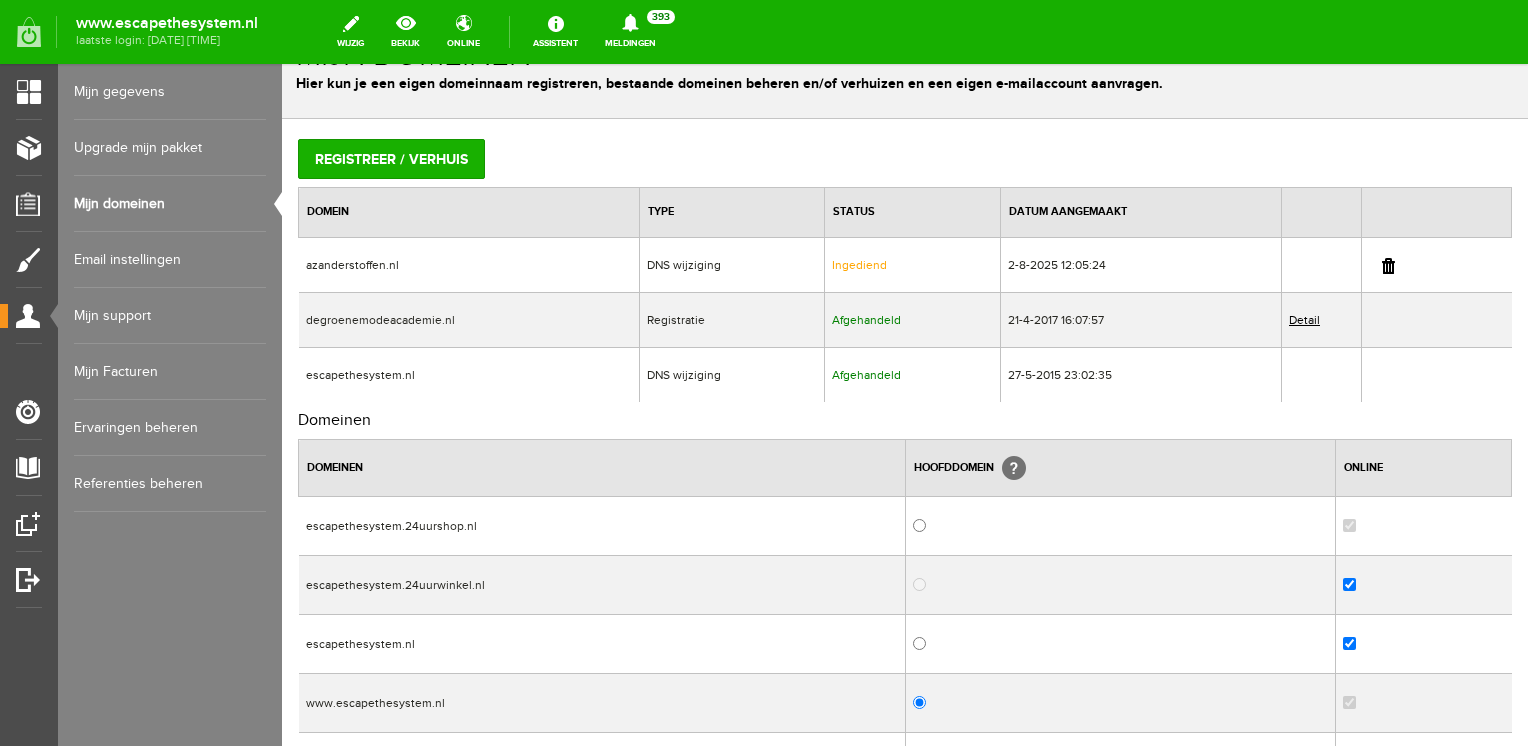 click on "Registreer / verhuis" at bounding box center [905, 159] 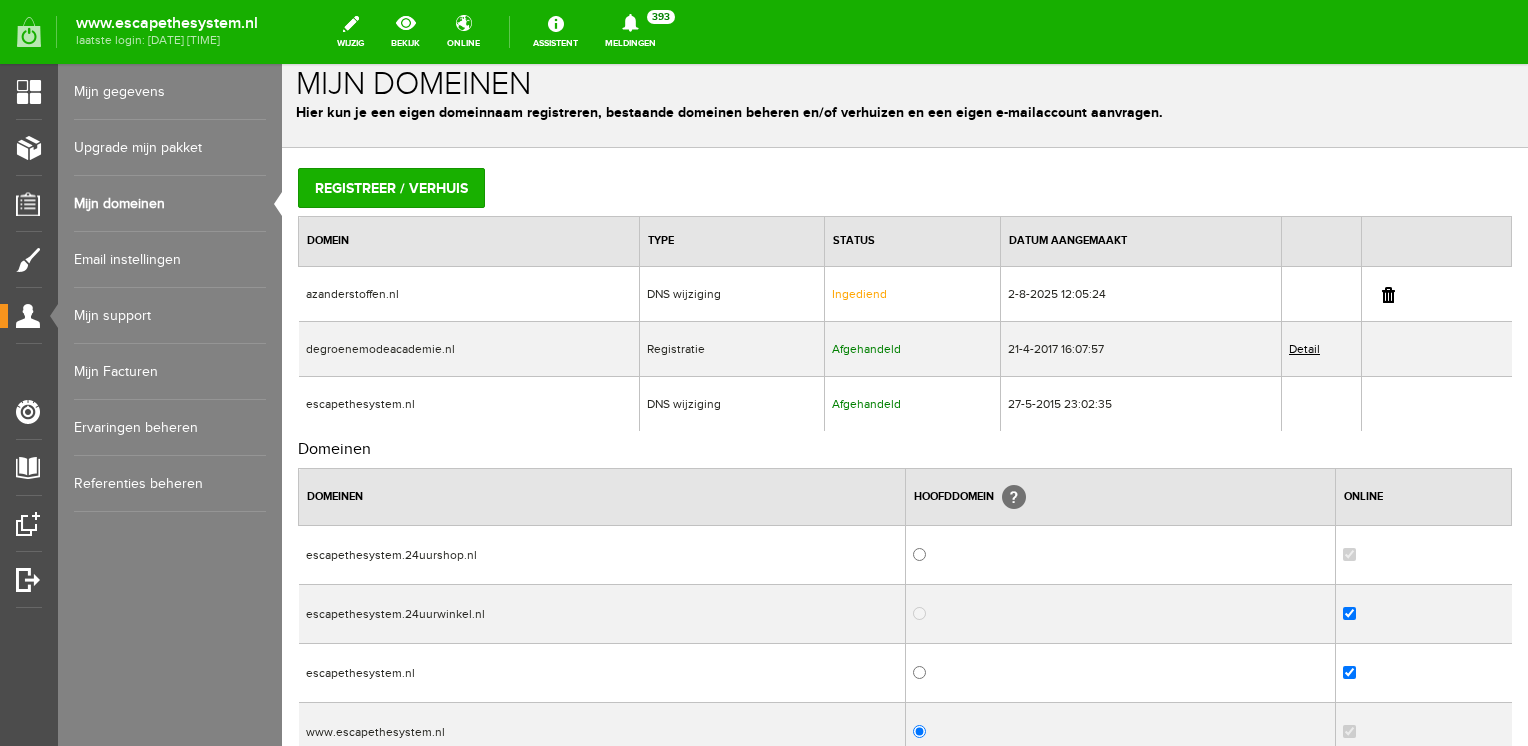 scroll, scrollTop: 0, scrollLeft: 0, axis: both 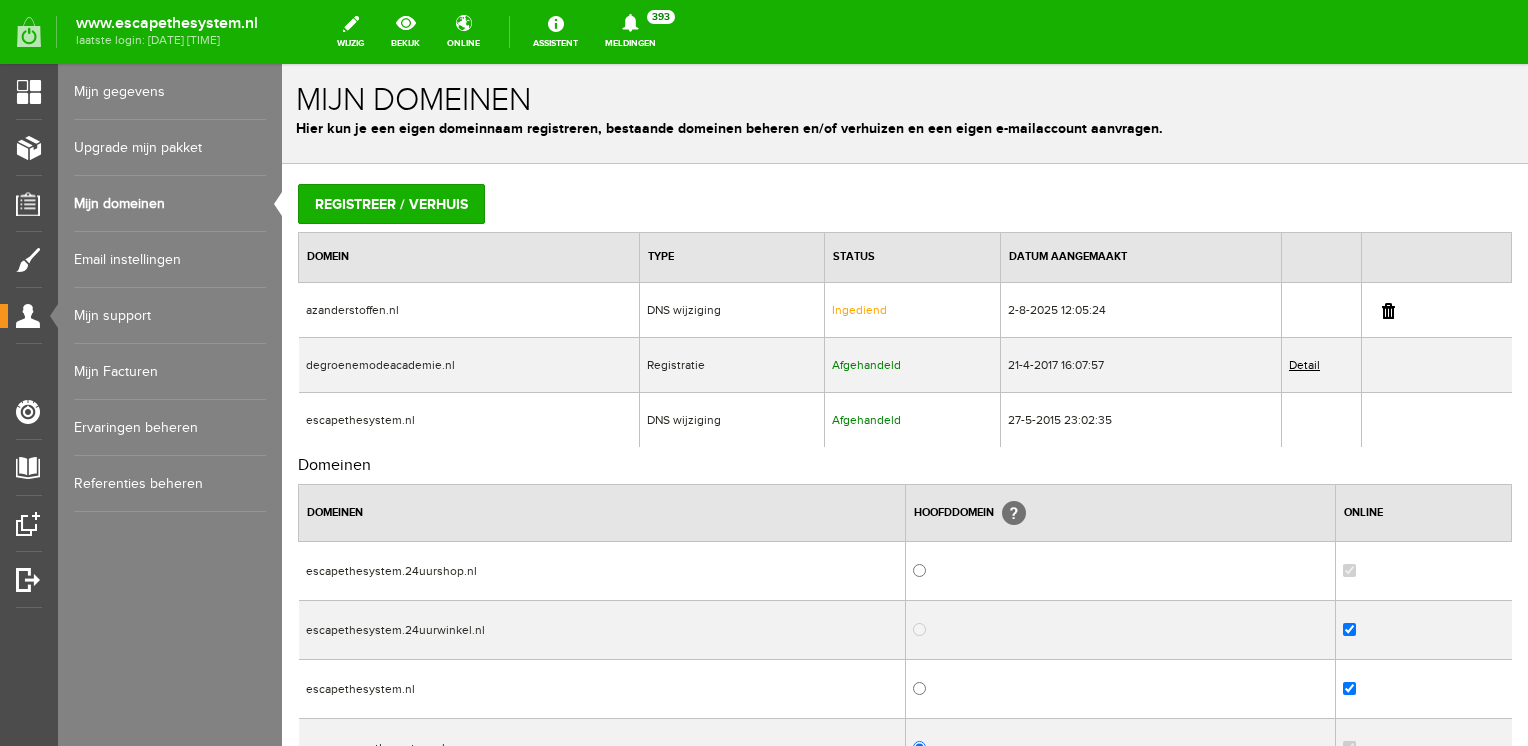 drag, startPoint x: 383, startPoint y: 311, endPoint x: 305, endPoint y: 310, distance: 78.00641 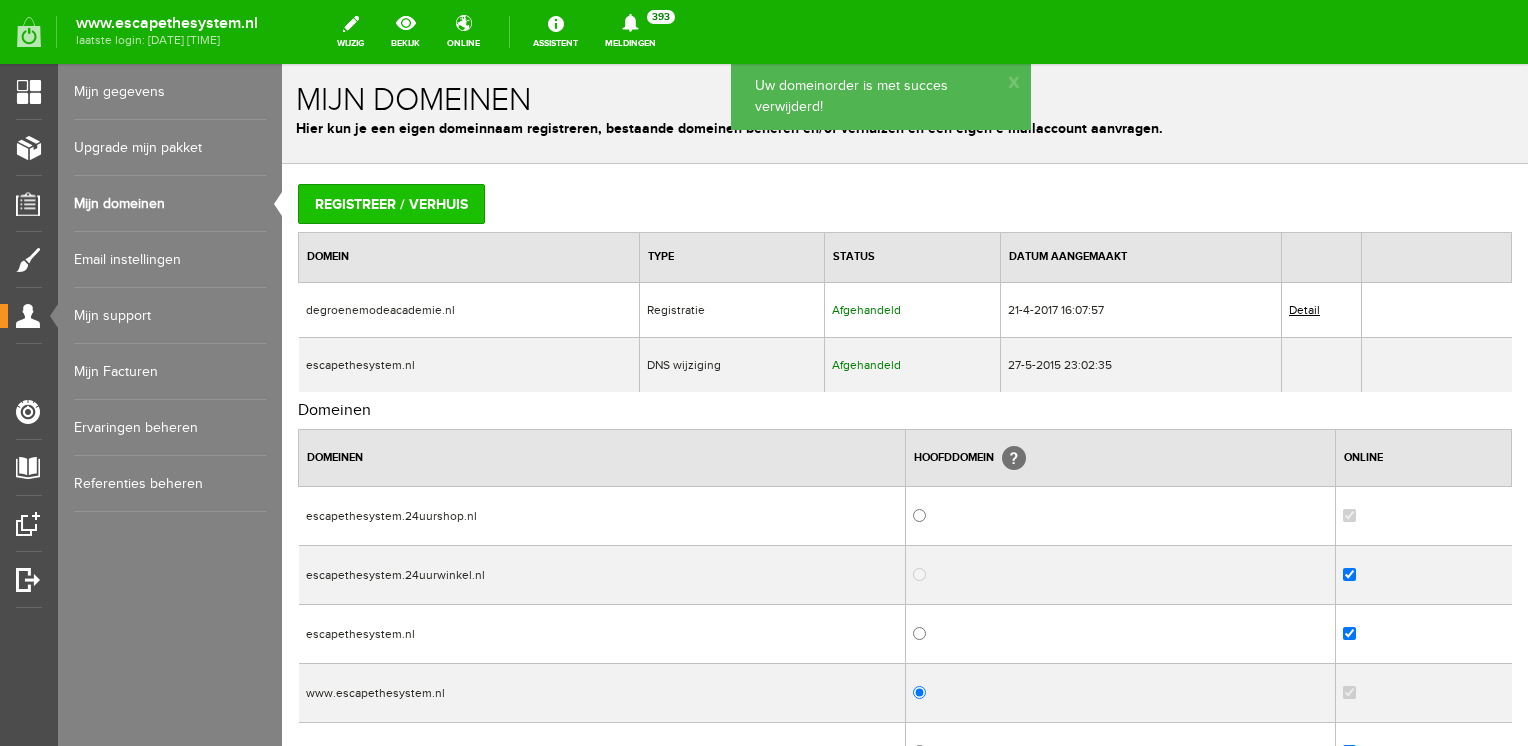 click on "Registreer / verhuis" at bounding box center (391, 204) 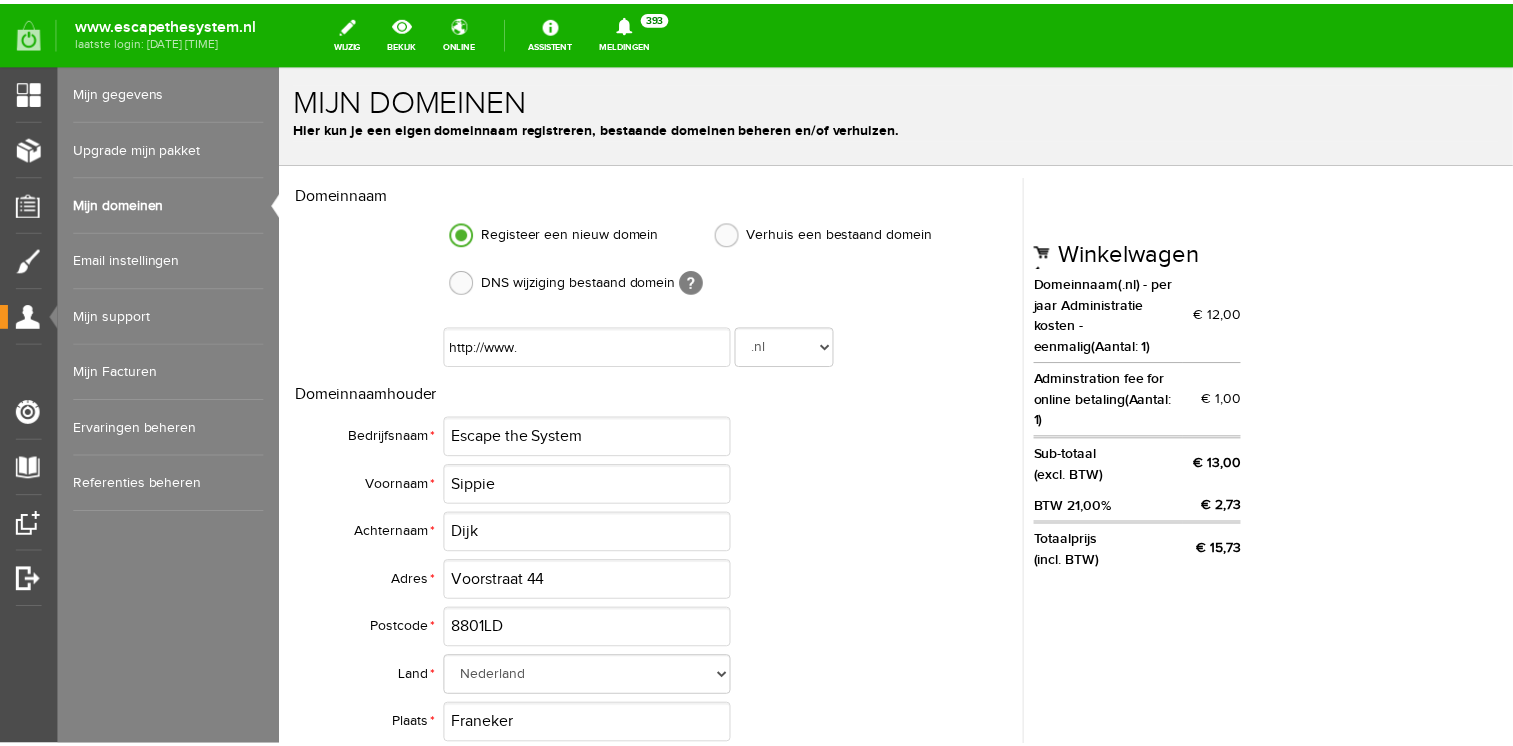 scroll, scrollTop: 0, scrollLeft: 0, axis: both 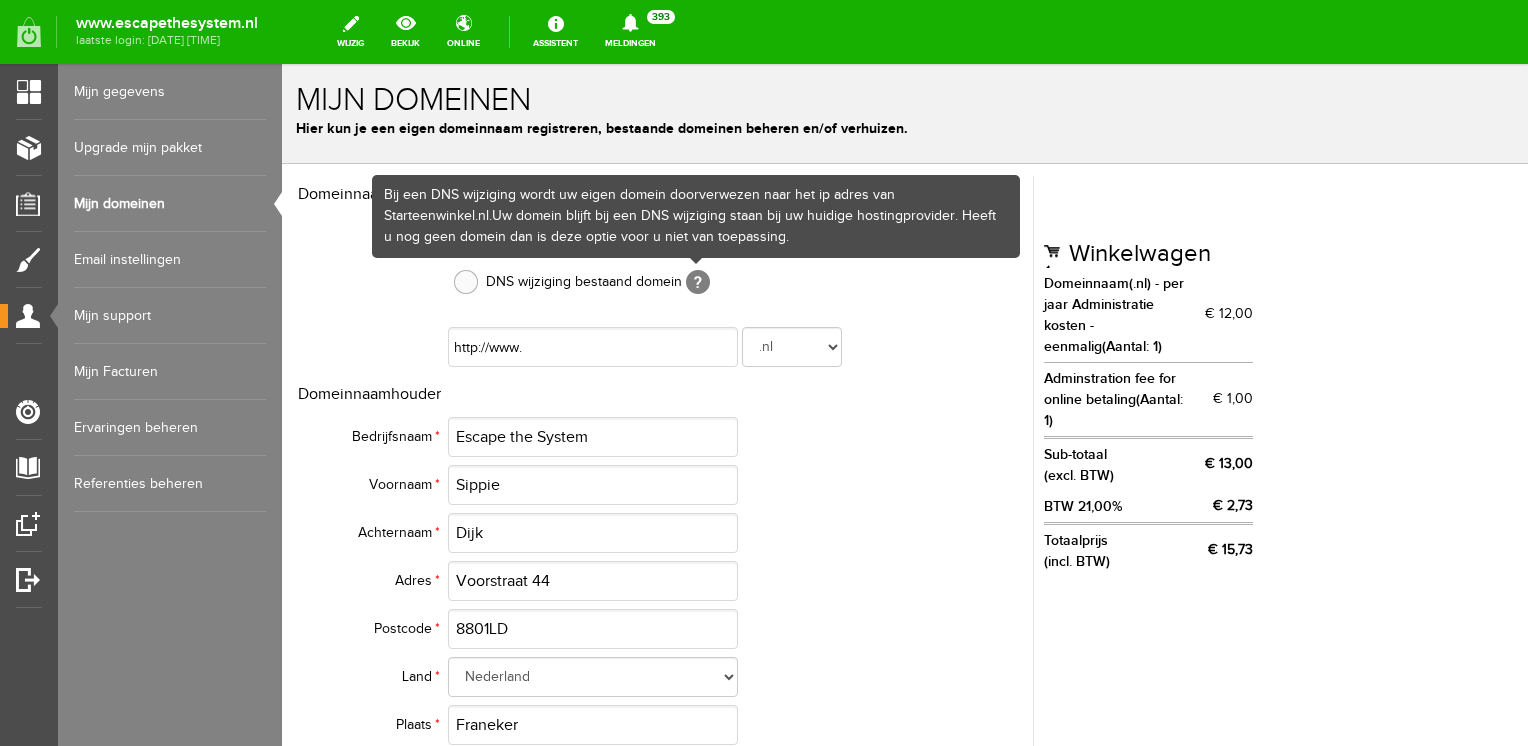 click on "DNS wijziging bestaand domein" at bounding box center [584, 282] 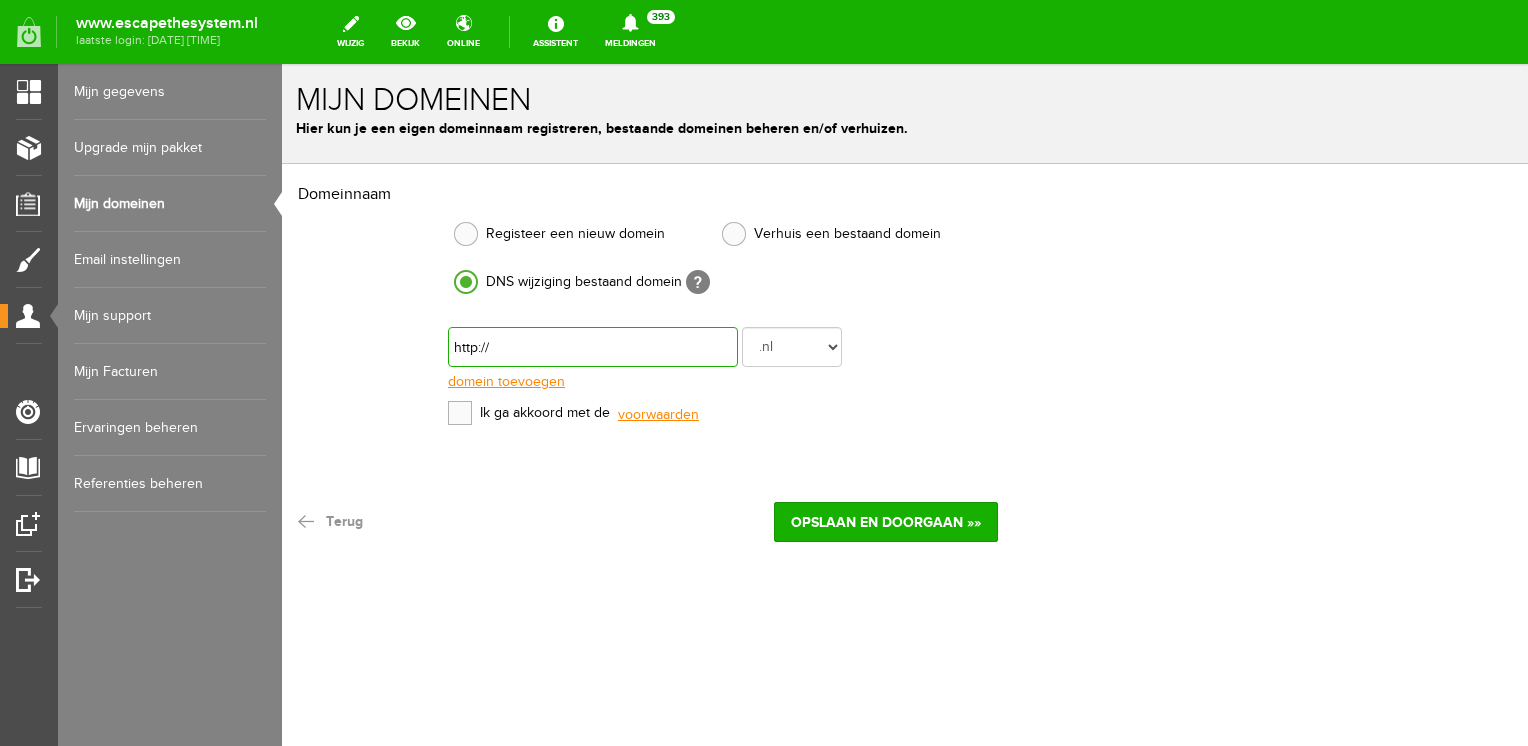 click at bounding box center (593, 347) 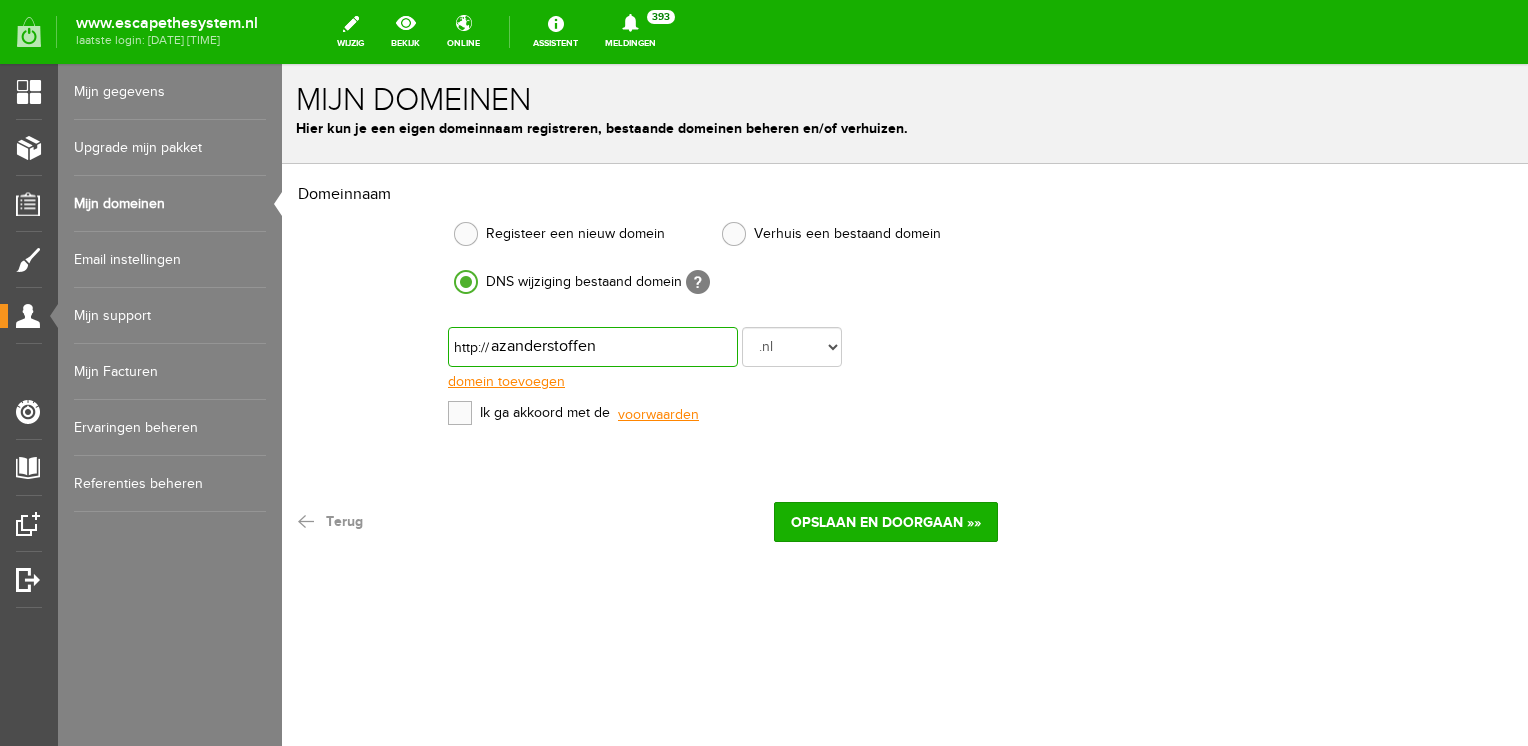 type on "azanderstoffen" 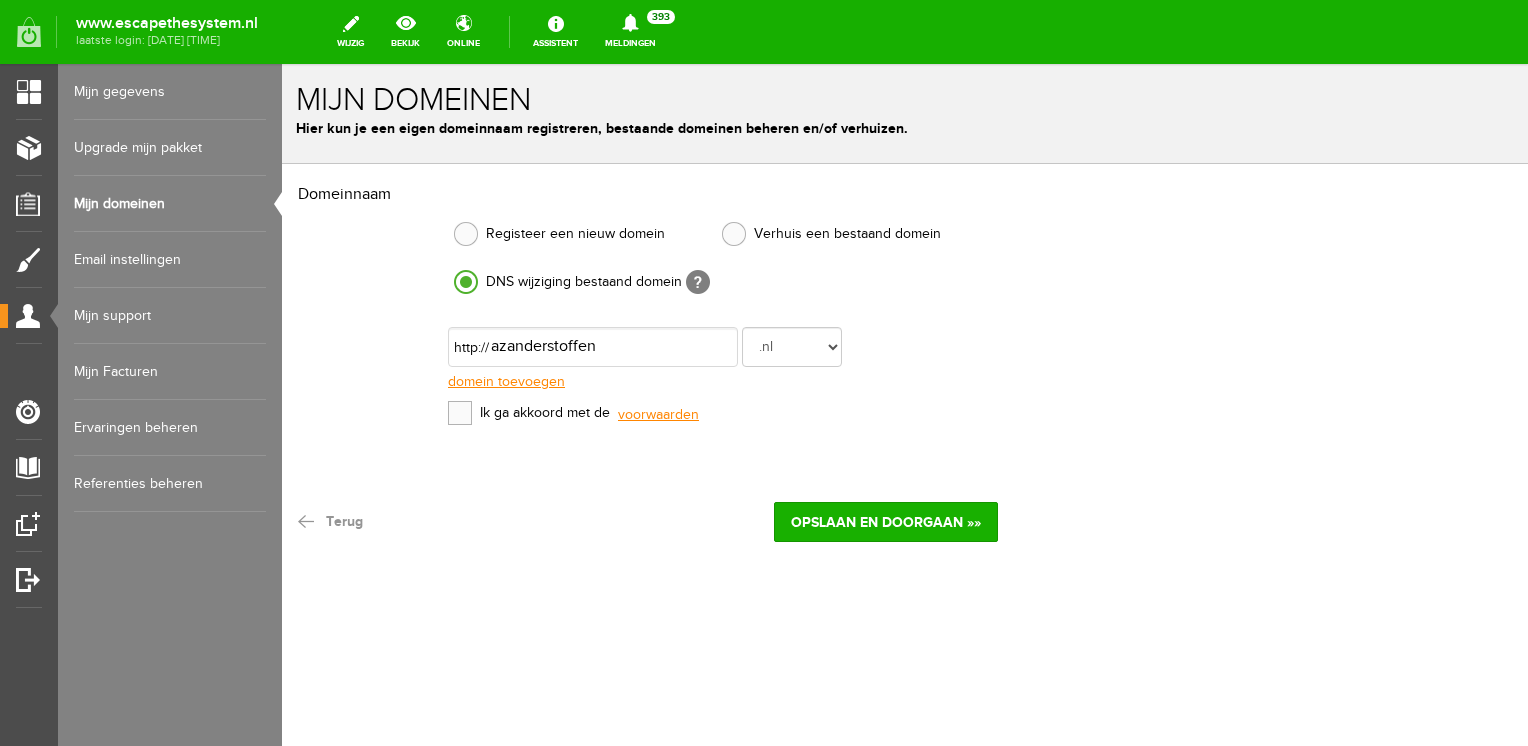 click on "Ik ga akkoord met de
voorwaarden" at bounding box center [723, 415] 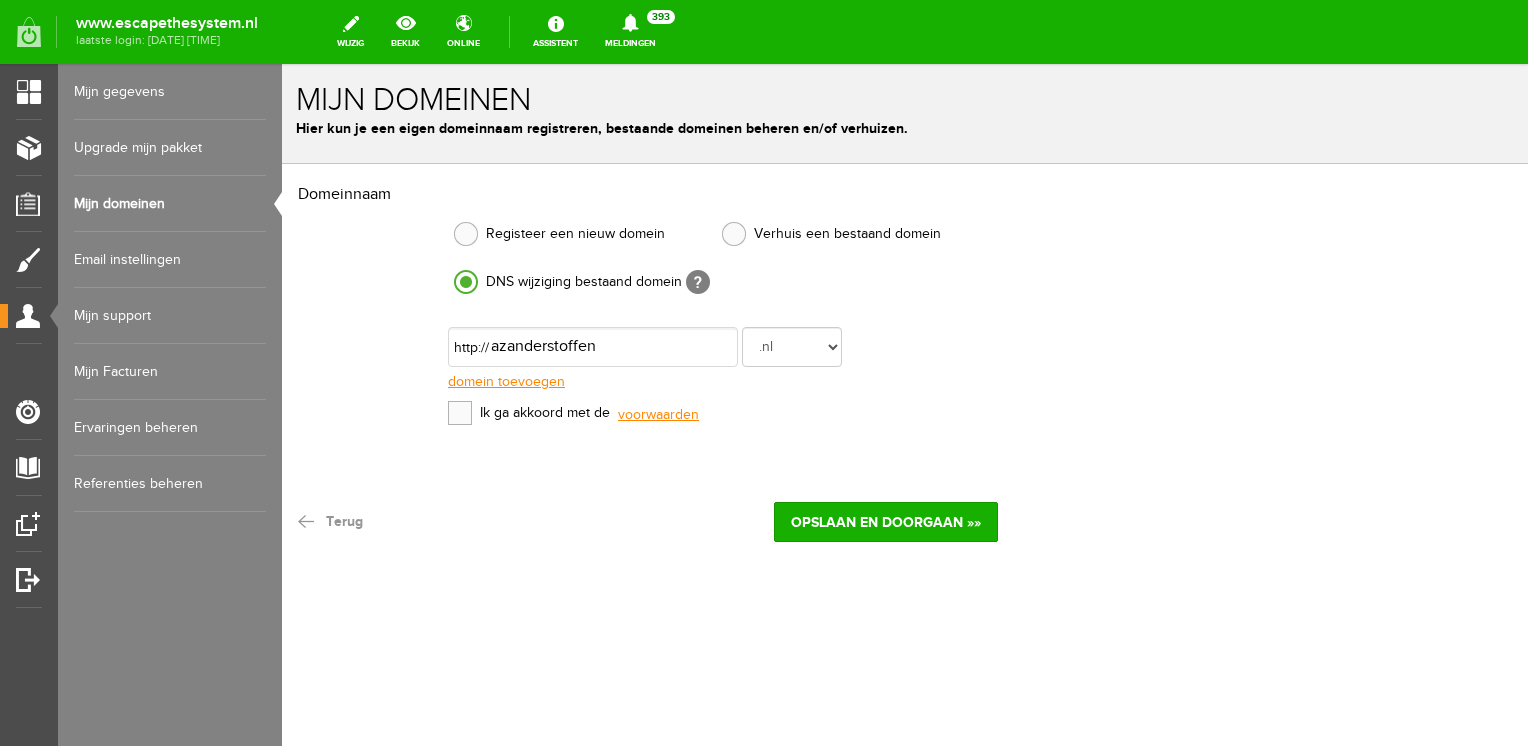 click at bounding box center [460, 413] 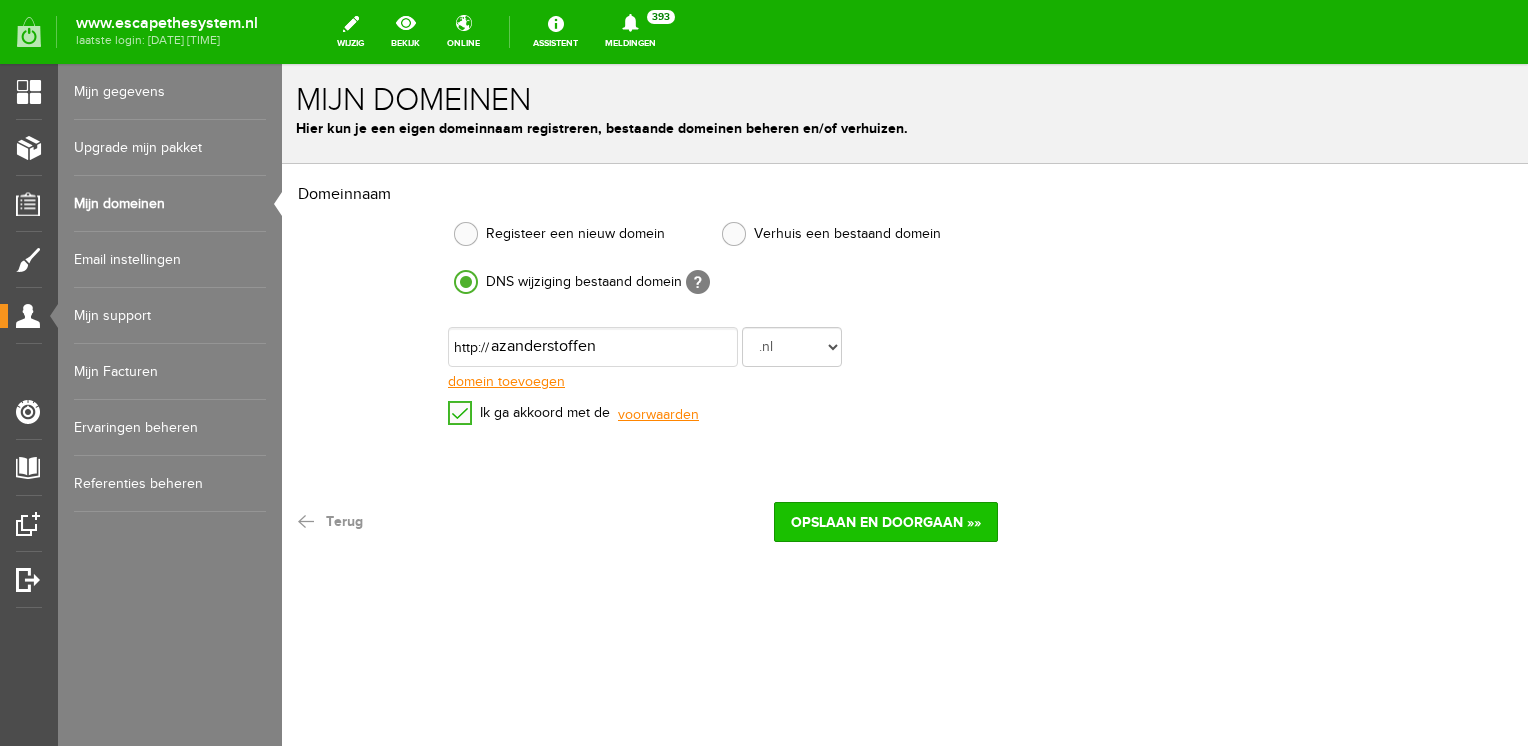 click on "Opslaan en doorgaan »»" at bounding box center (886, 522) 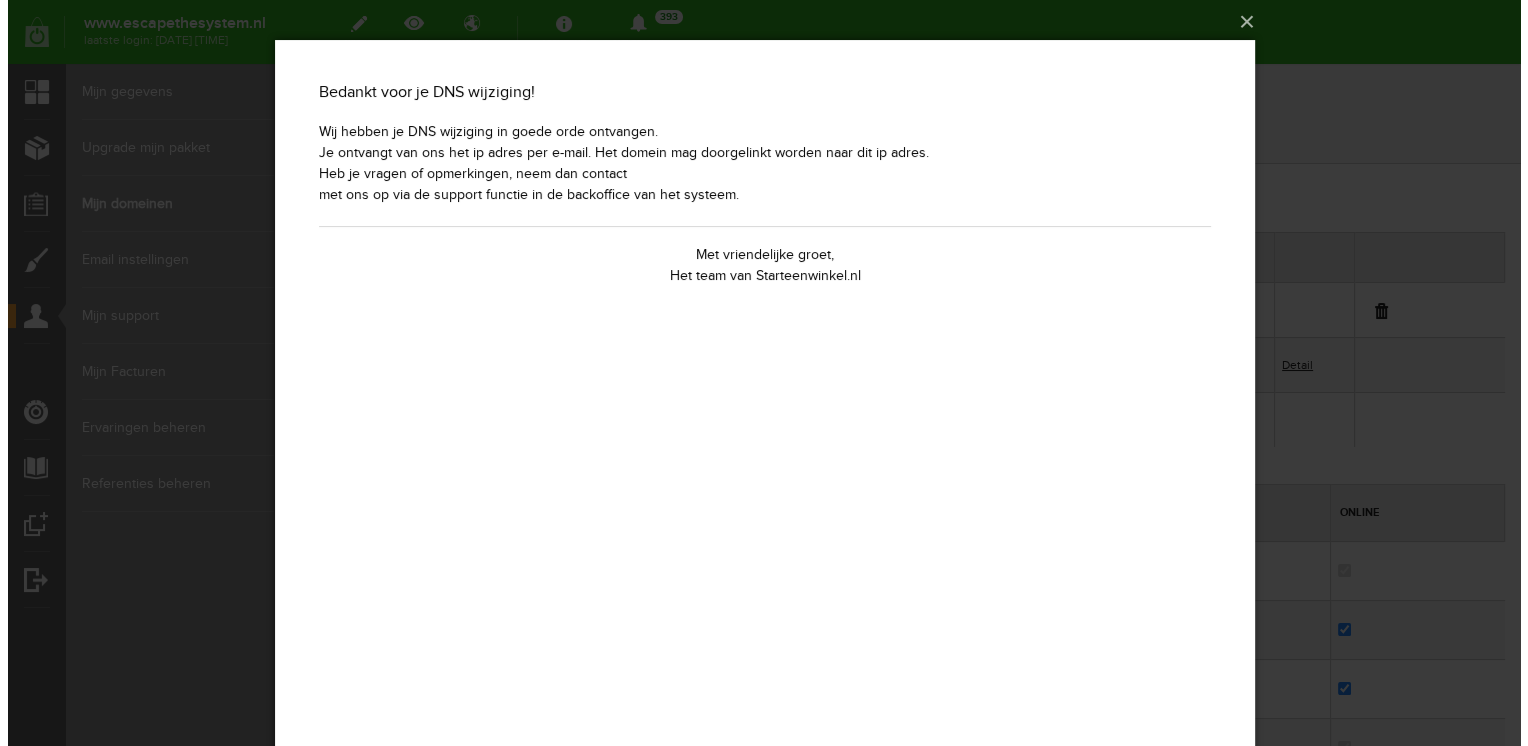scroll, scrollTop: 0, scrollLeft: 0, axis: both 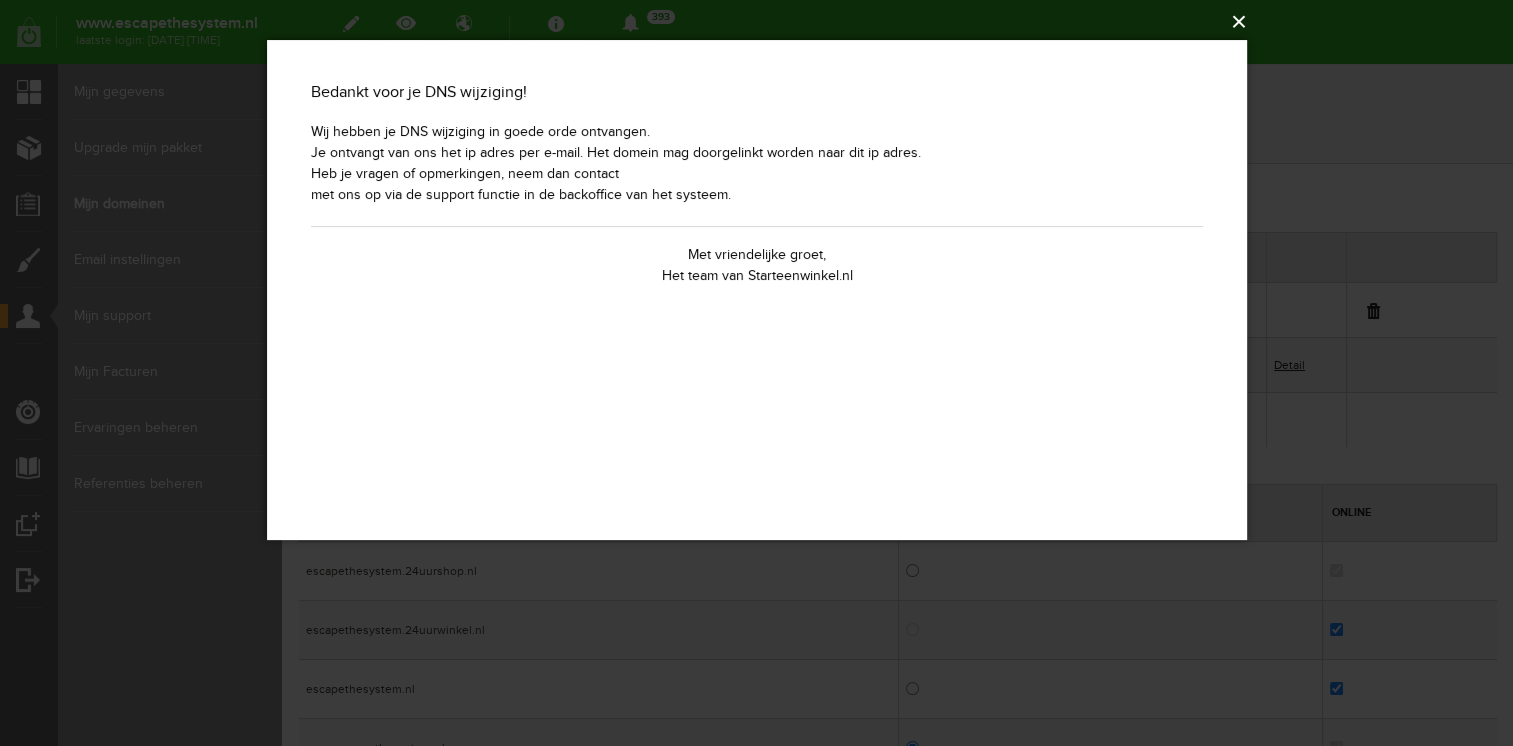 click on "×" at bounding box center [763, 22] 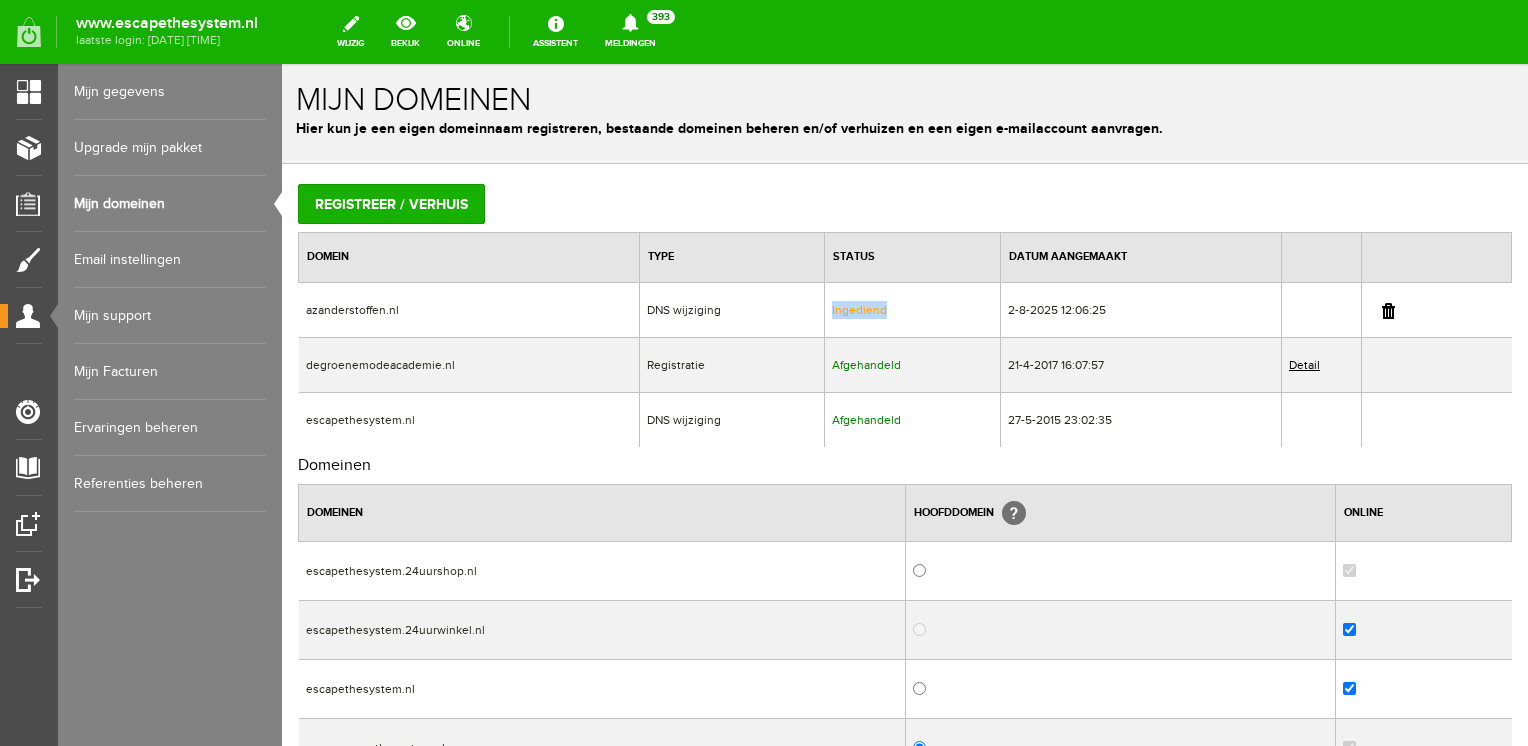 drag, startPoint x: 909, startPoint y: 314, endPoint x: 820, endPoint y: 314, distance: 89 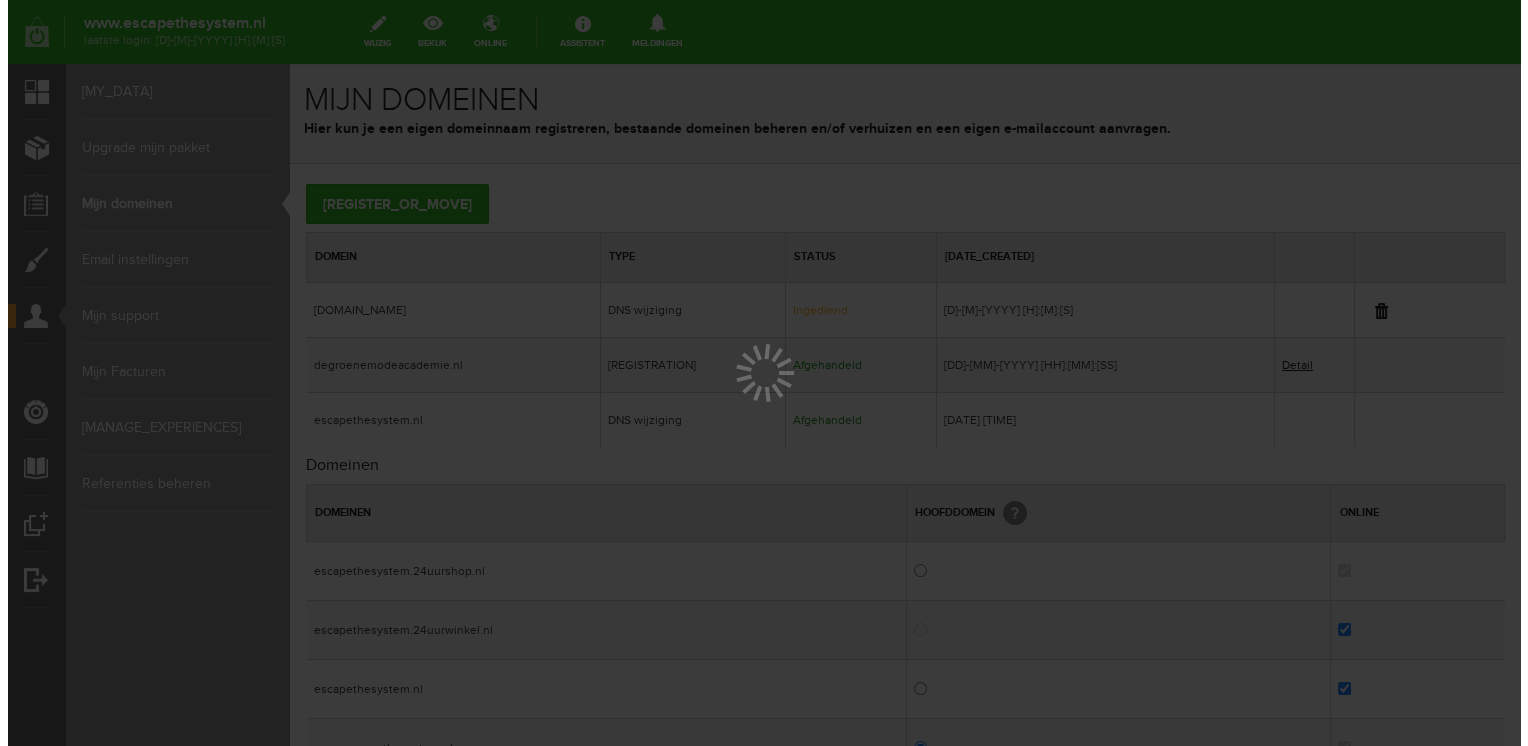 scroll, scrollTop: 0, scrollLeft: 0, axis: both 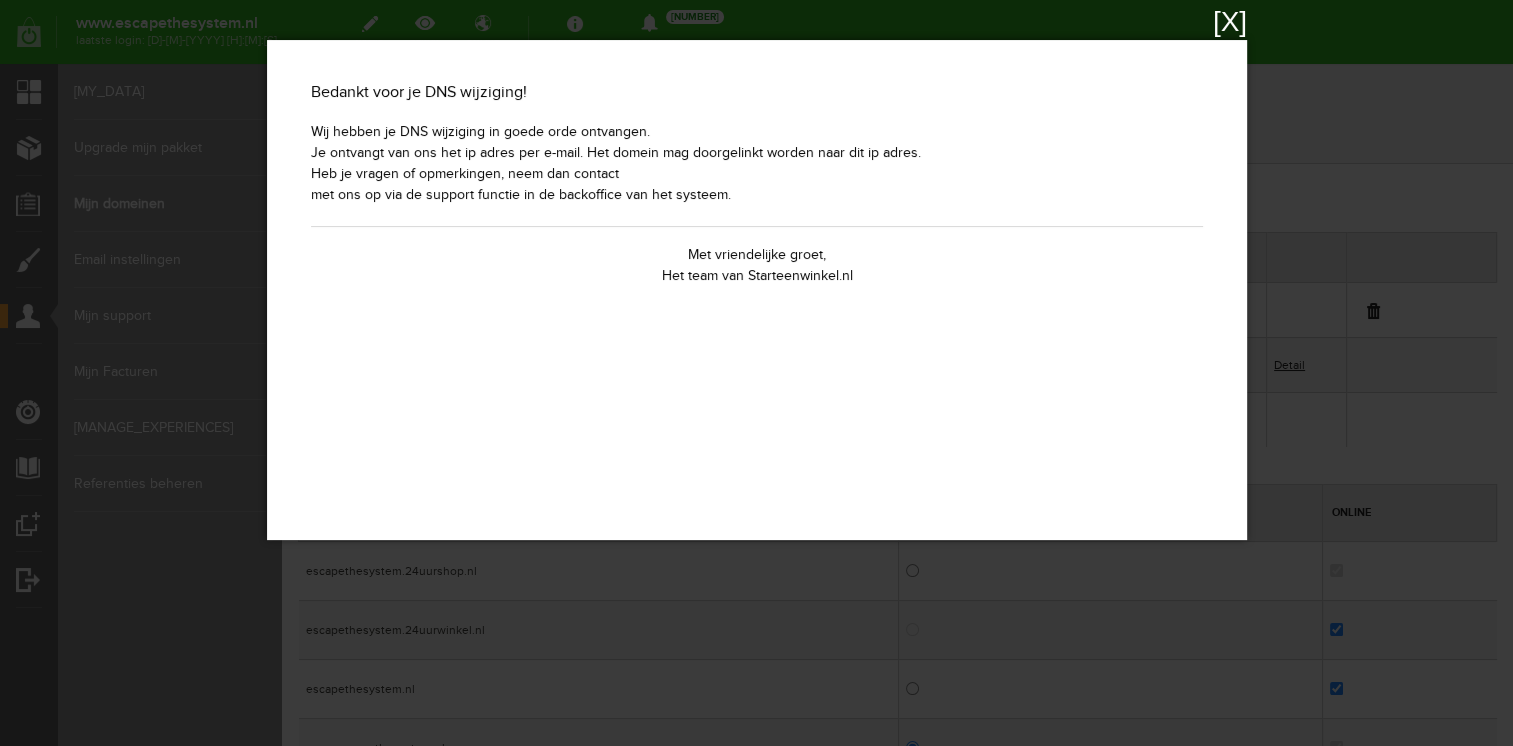 click on "×" at bounding box center (763, 22) 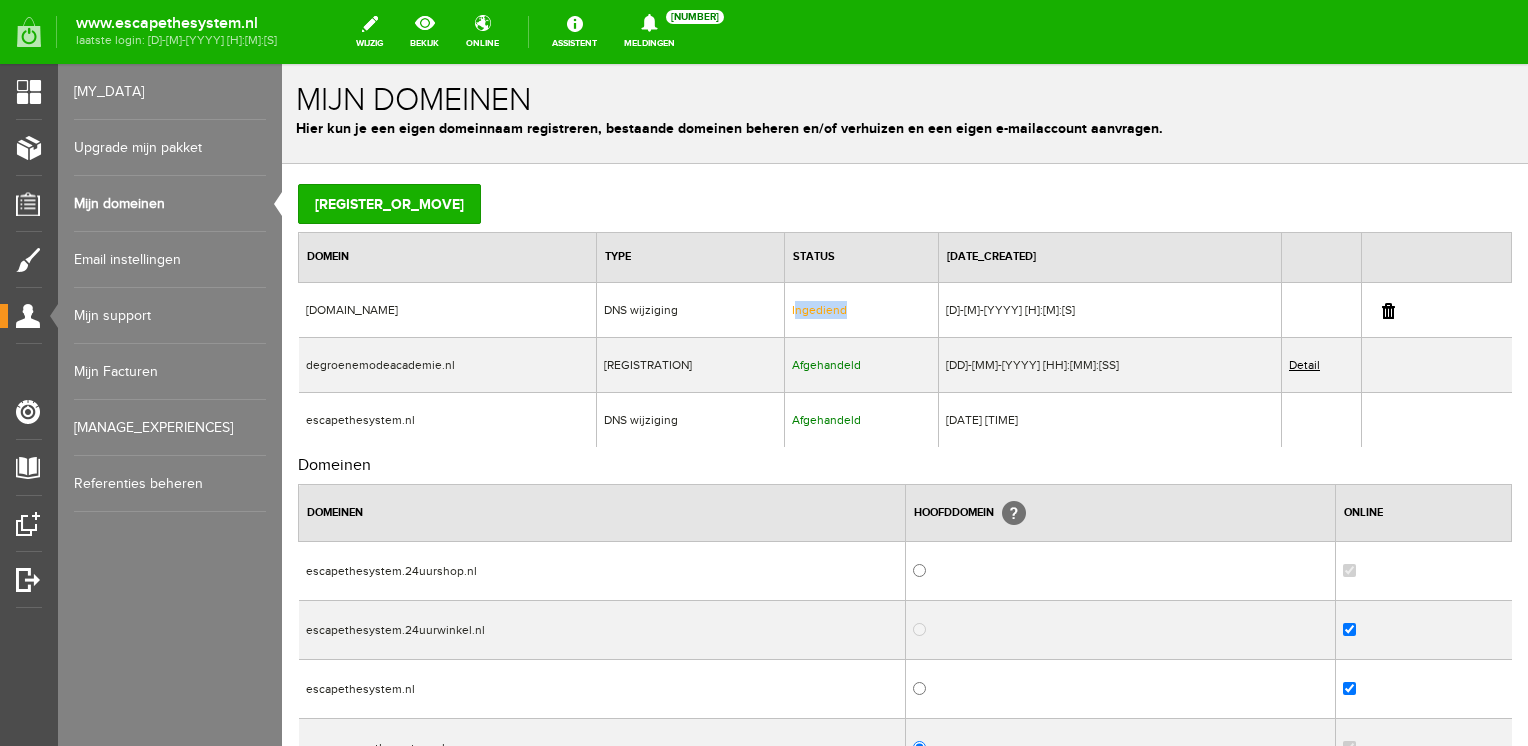 drag, startPoint x: 887, startPoint y: 309, endPoint x: 826, endPoint y: 310, distance: 61.008198 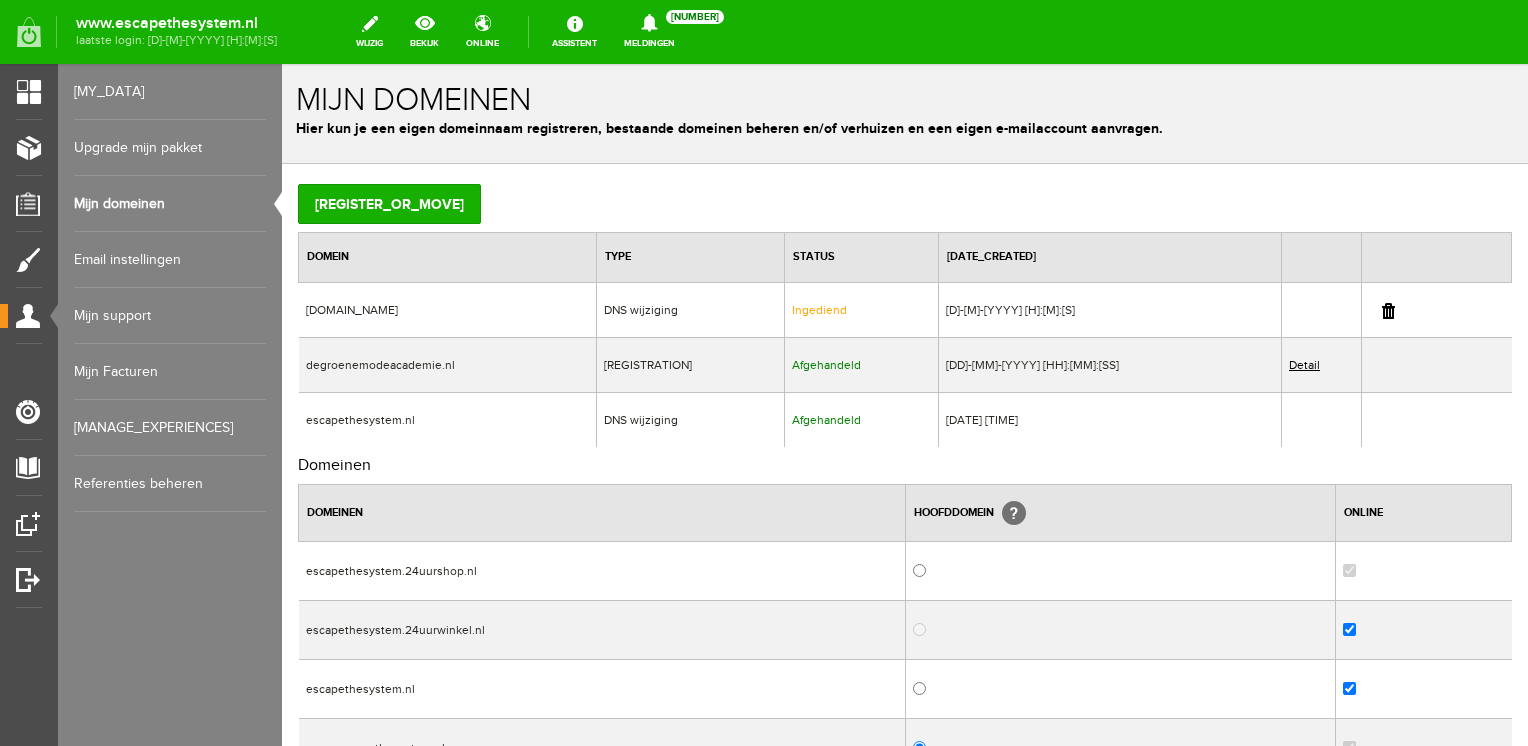 drag, startPoint x: 826, startPoint y: 310, endPoint x: 867, endPoint y: 361, distance: 65.43699 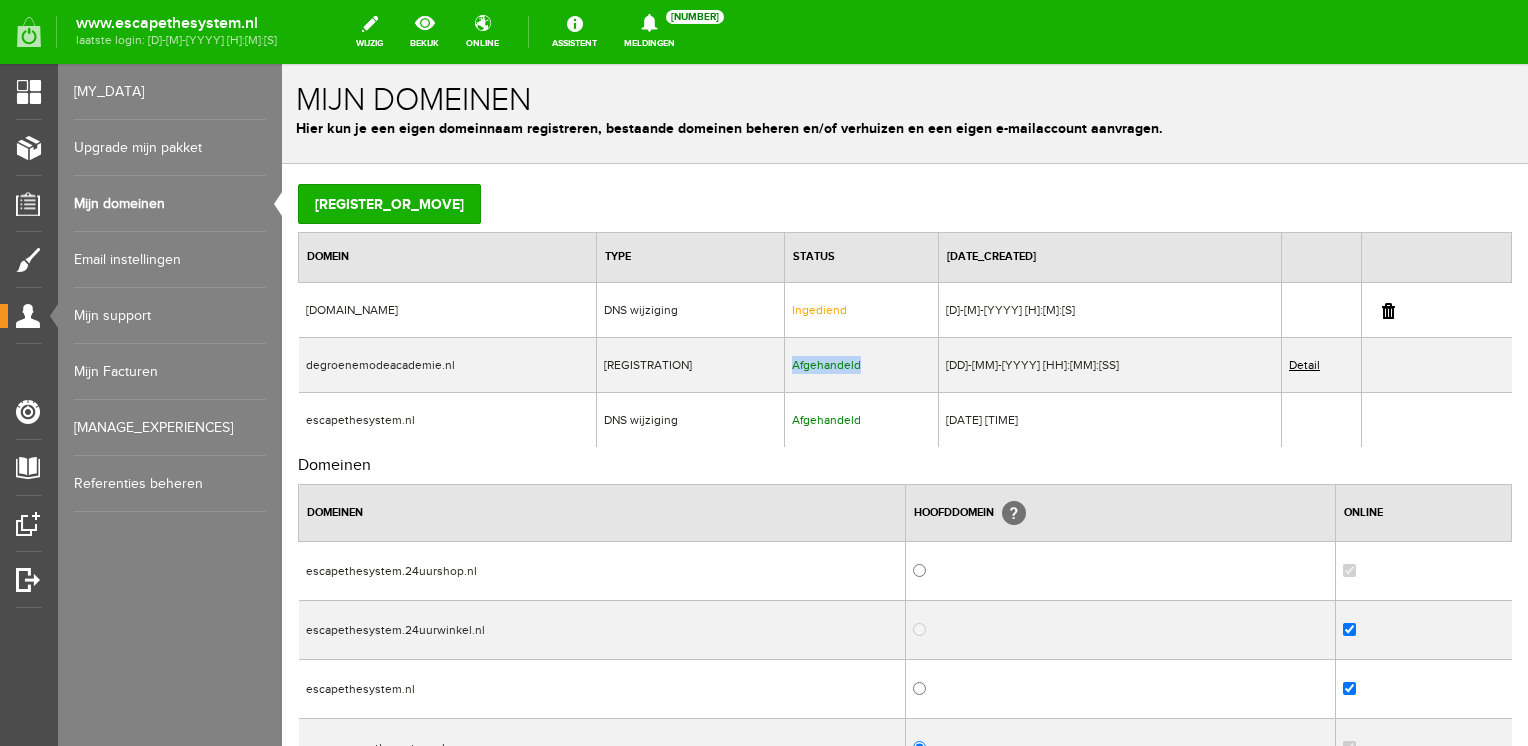 click on "Afgehandeld" at bounding box center (826, 365) 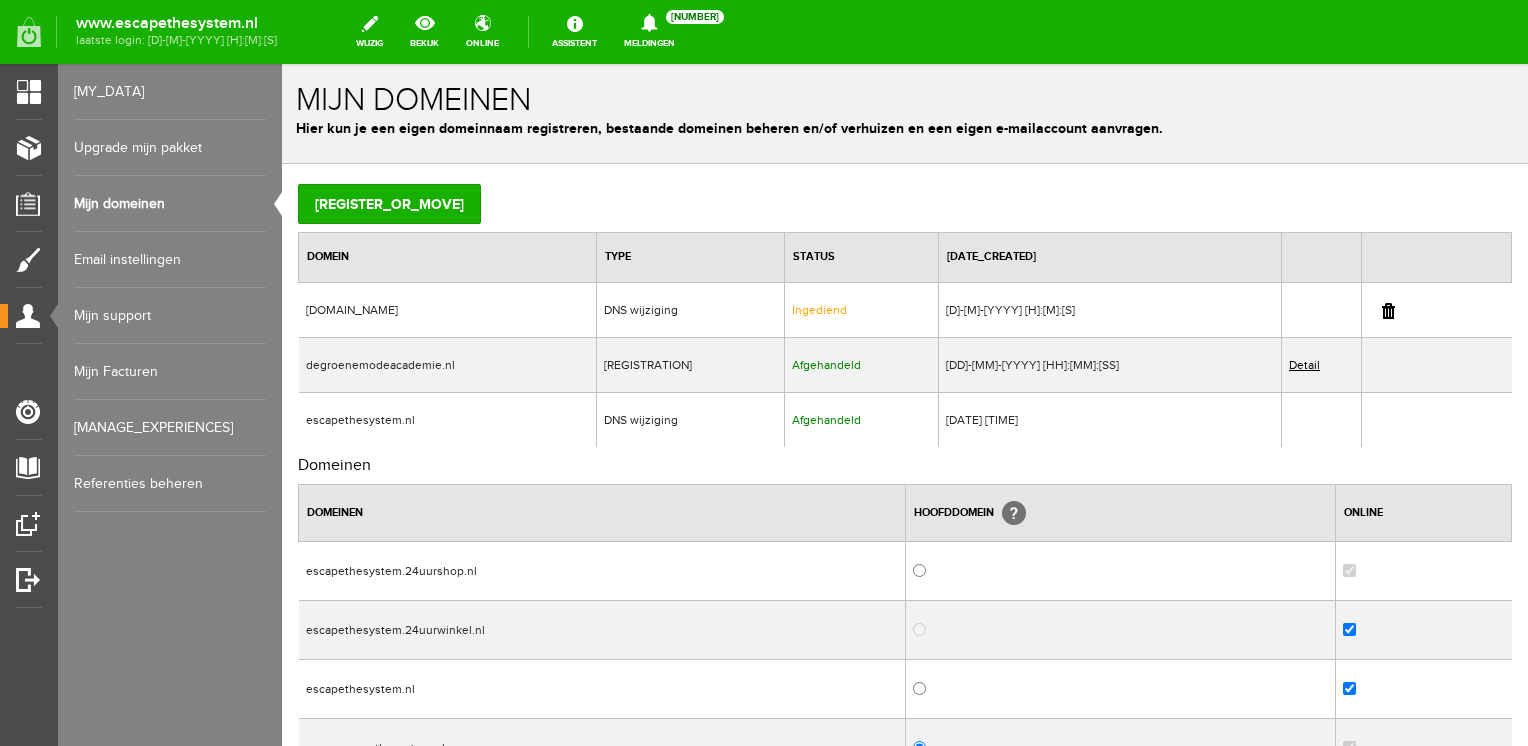 drag, startPoint x: 867, startPoint y: 361, endPoint x: 831, endPoint y: 297, distance: 73.43024 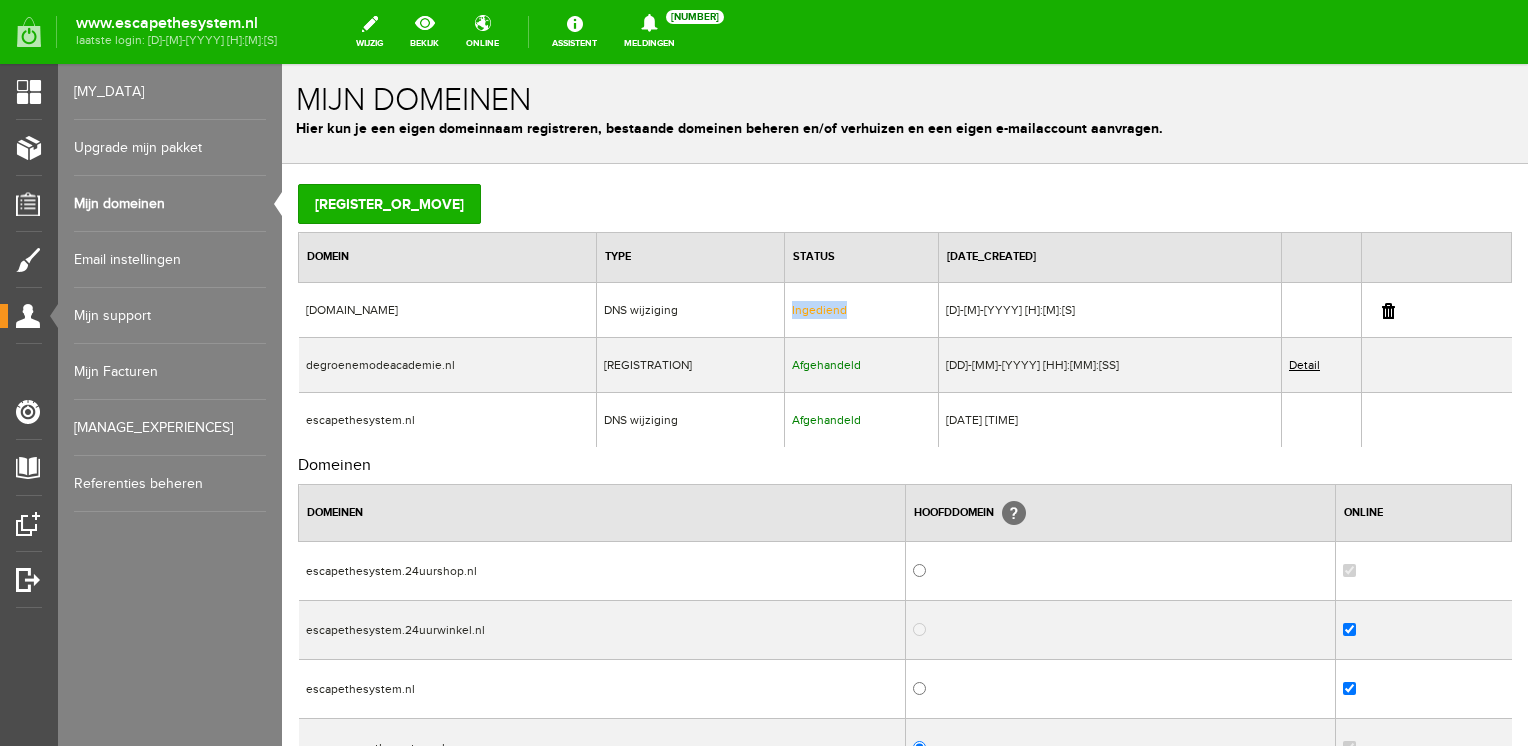 click on "Ingediend" at bounding box center (861, 309) 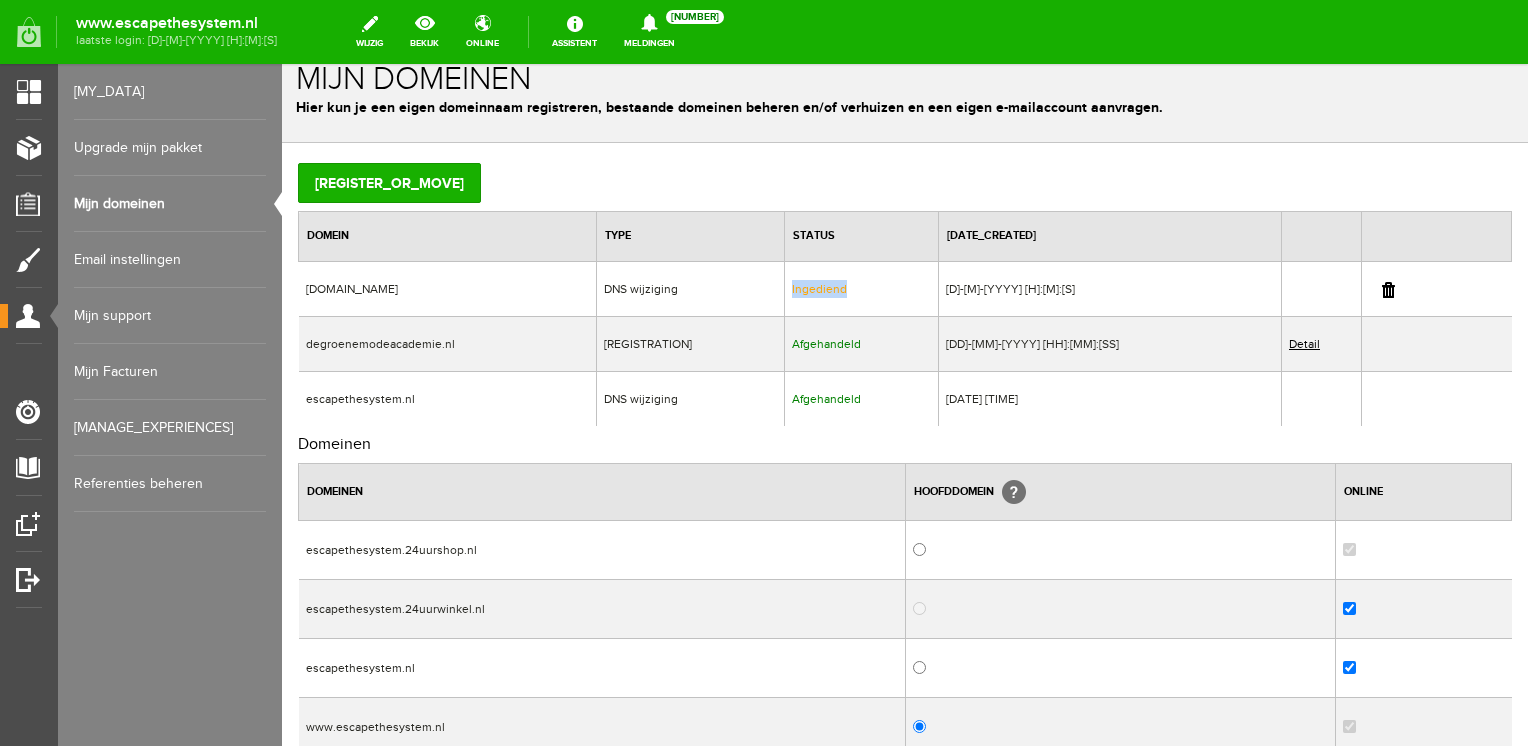 scroll, scrollTop: 0, scrollLeft: 0, axis: both 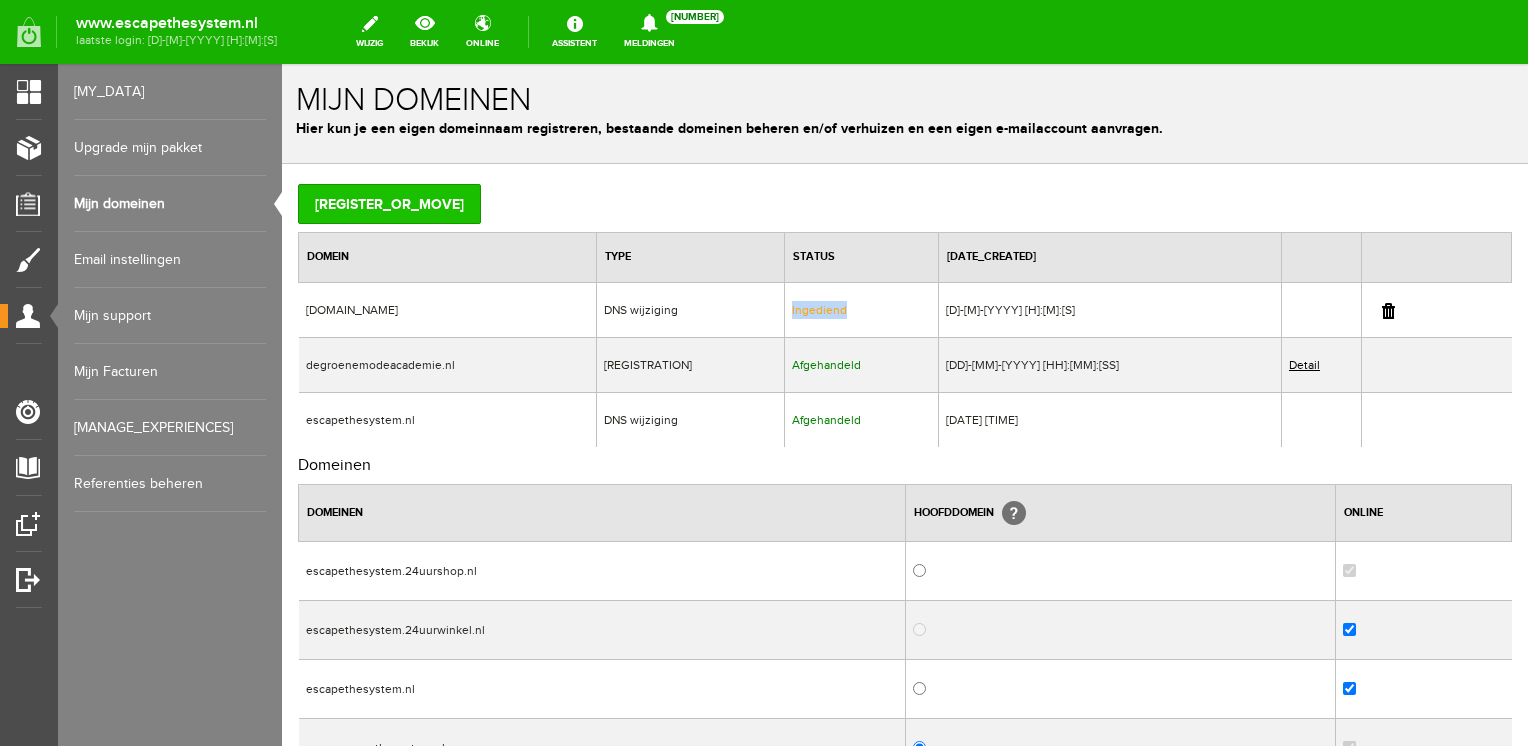 click on "Registreer / verhuis" at bounding box center (389, 204) 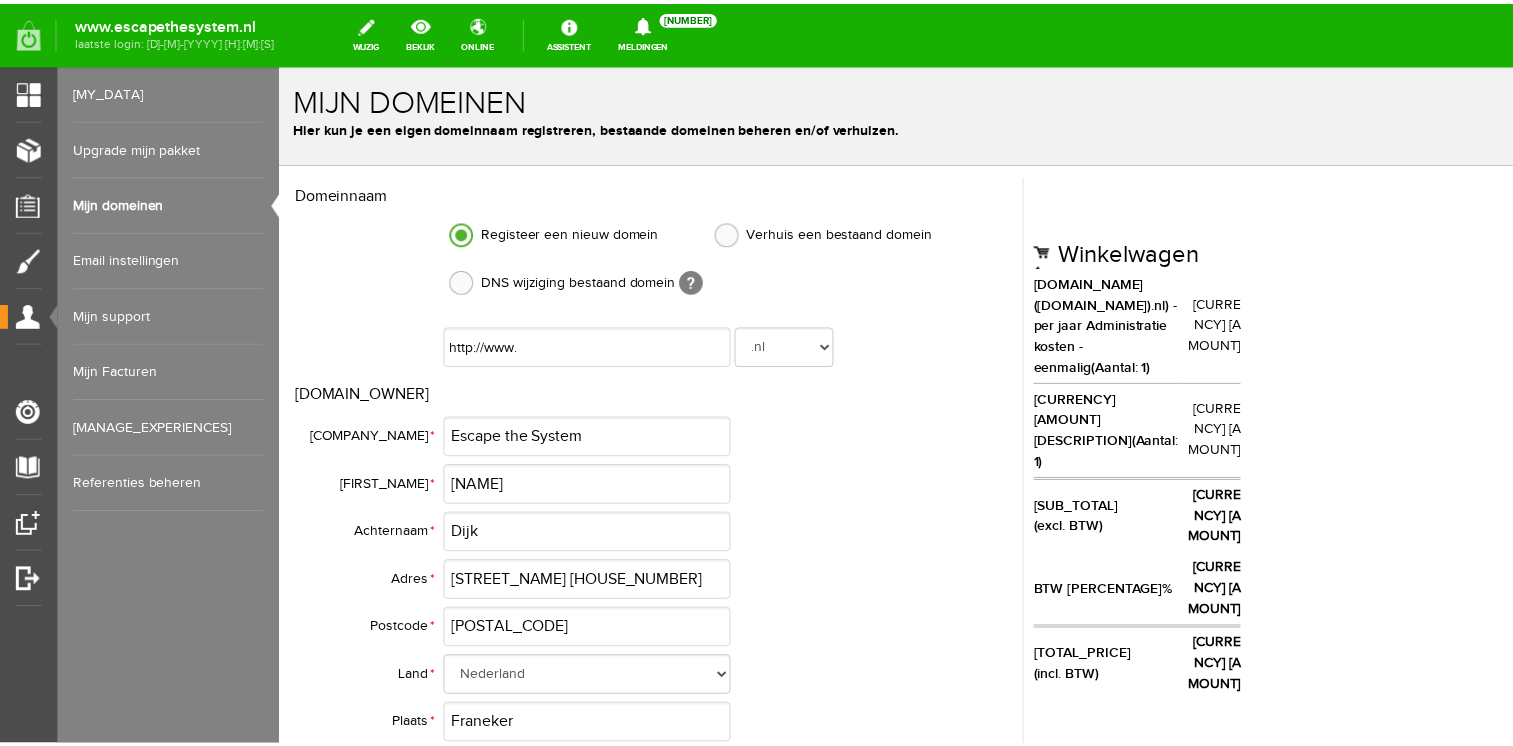 scroll, scrollTop: 0, scrollLeft: 0, axis: both 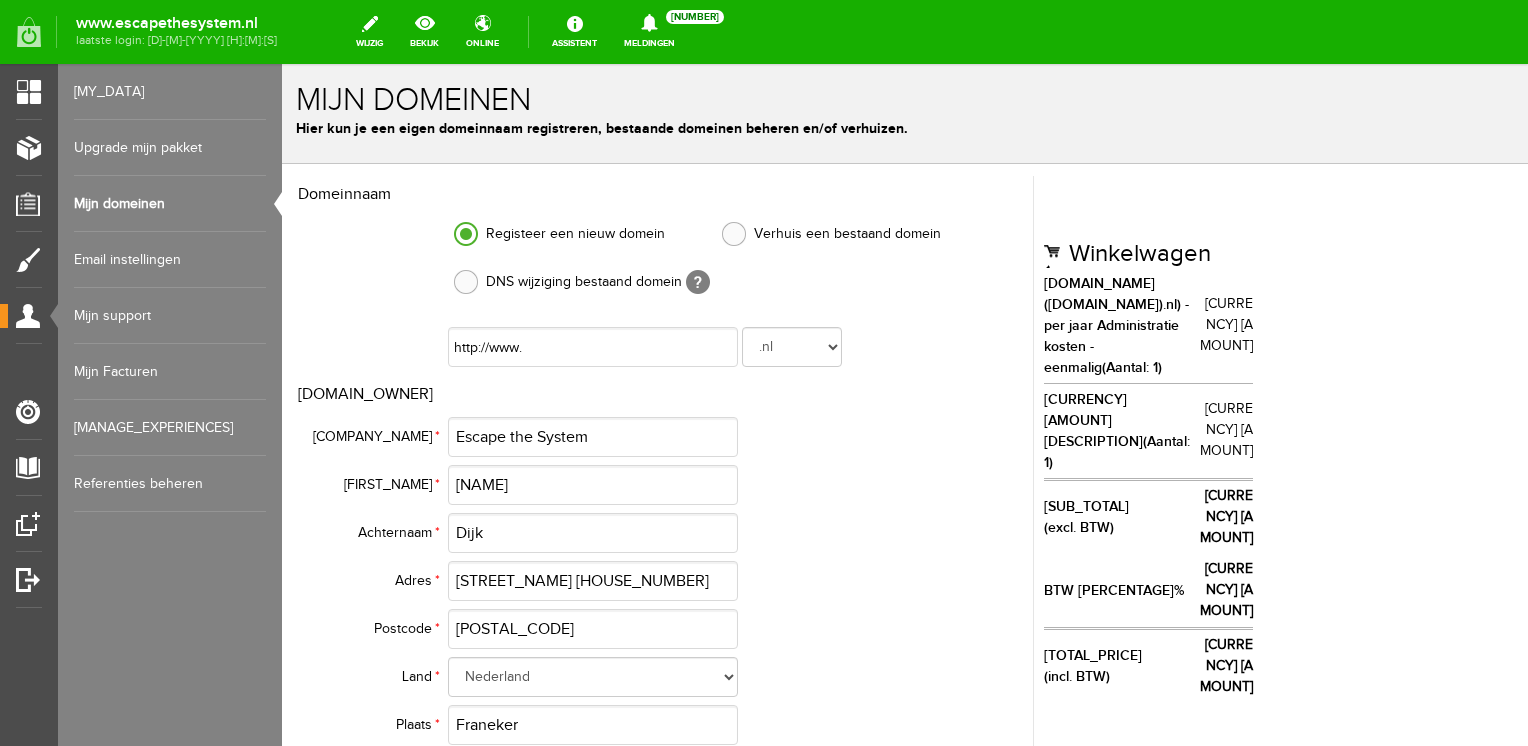 click at bounding box center [466, 282] 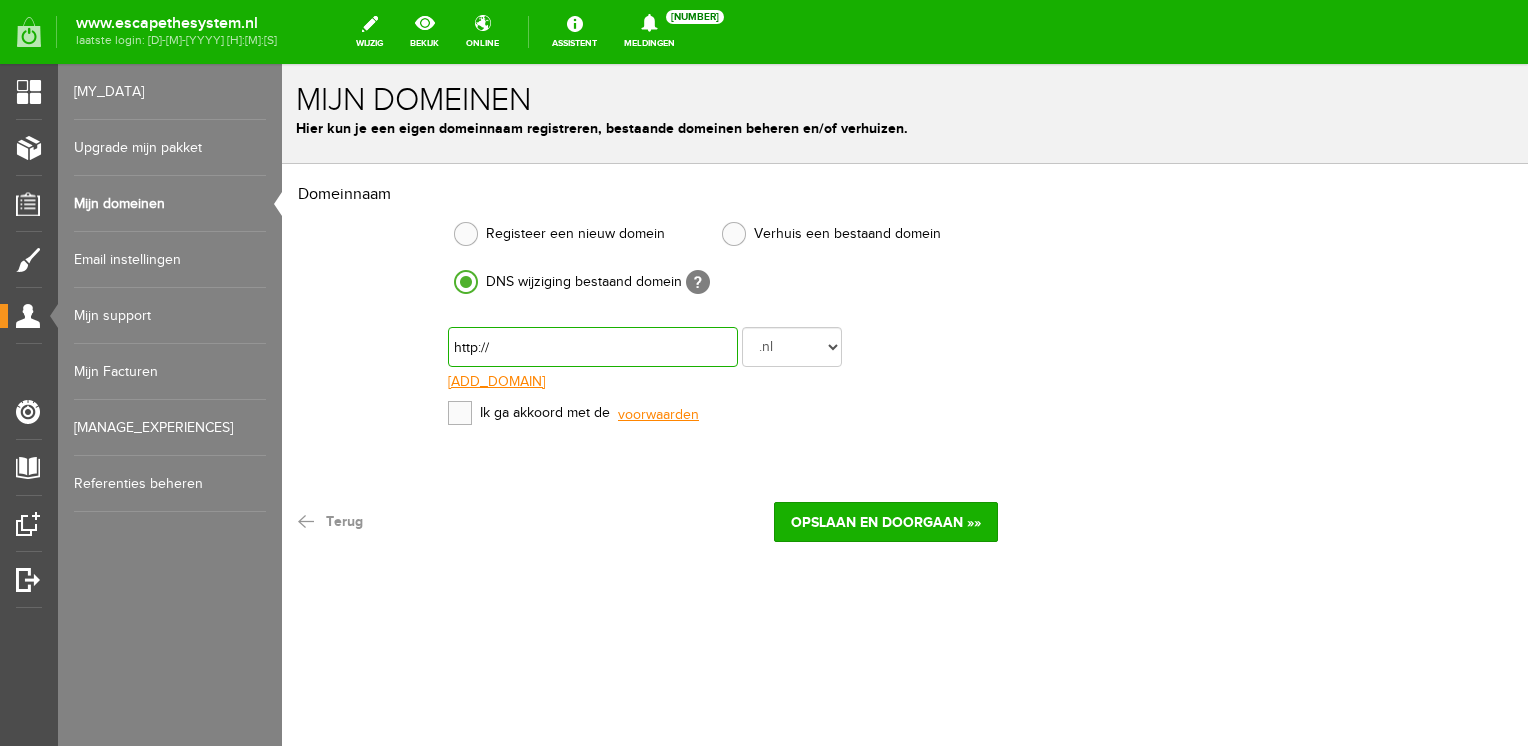 click at bounding box center (593, 347) 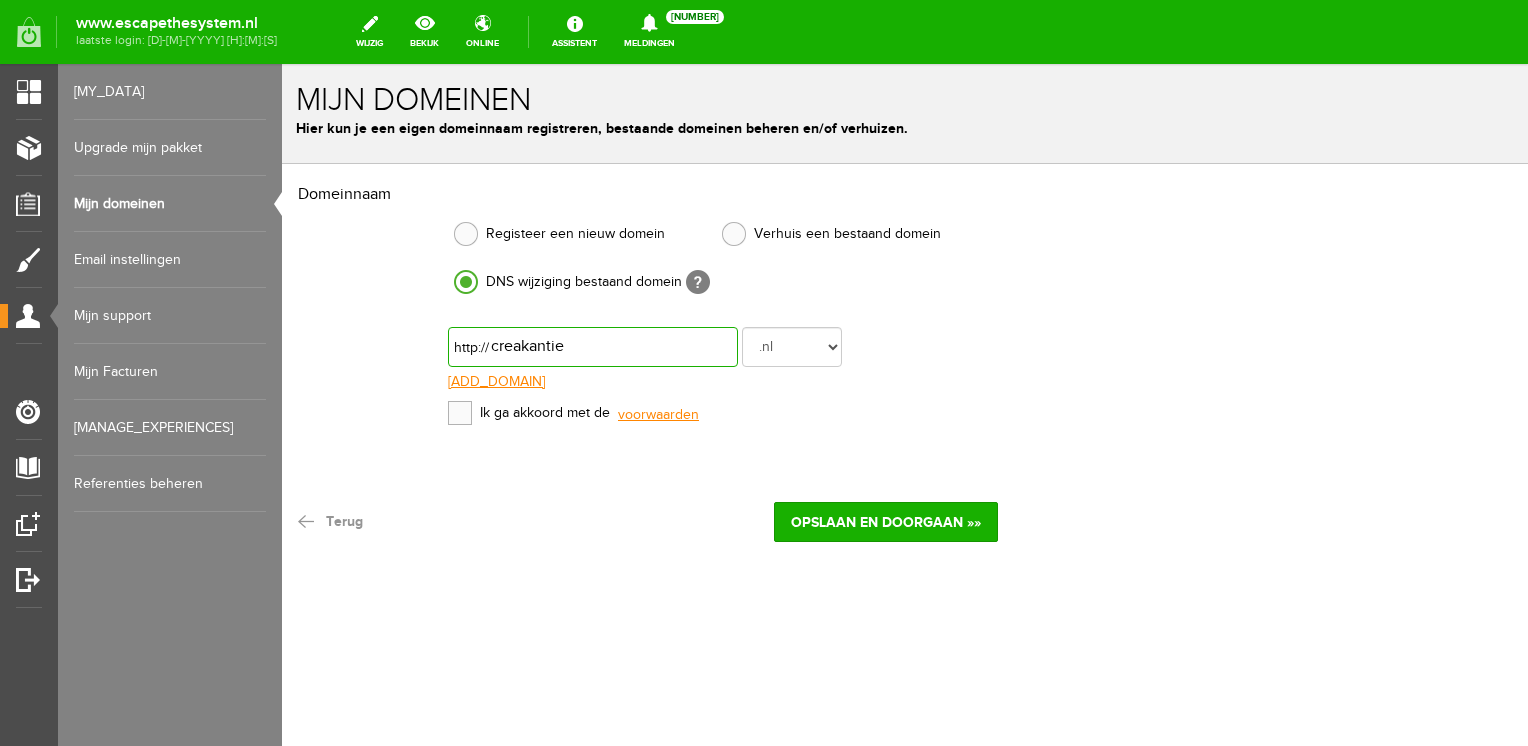 type on "creakantie" 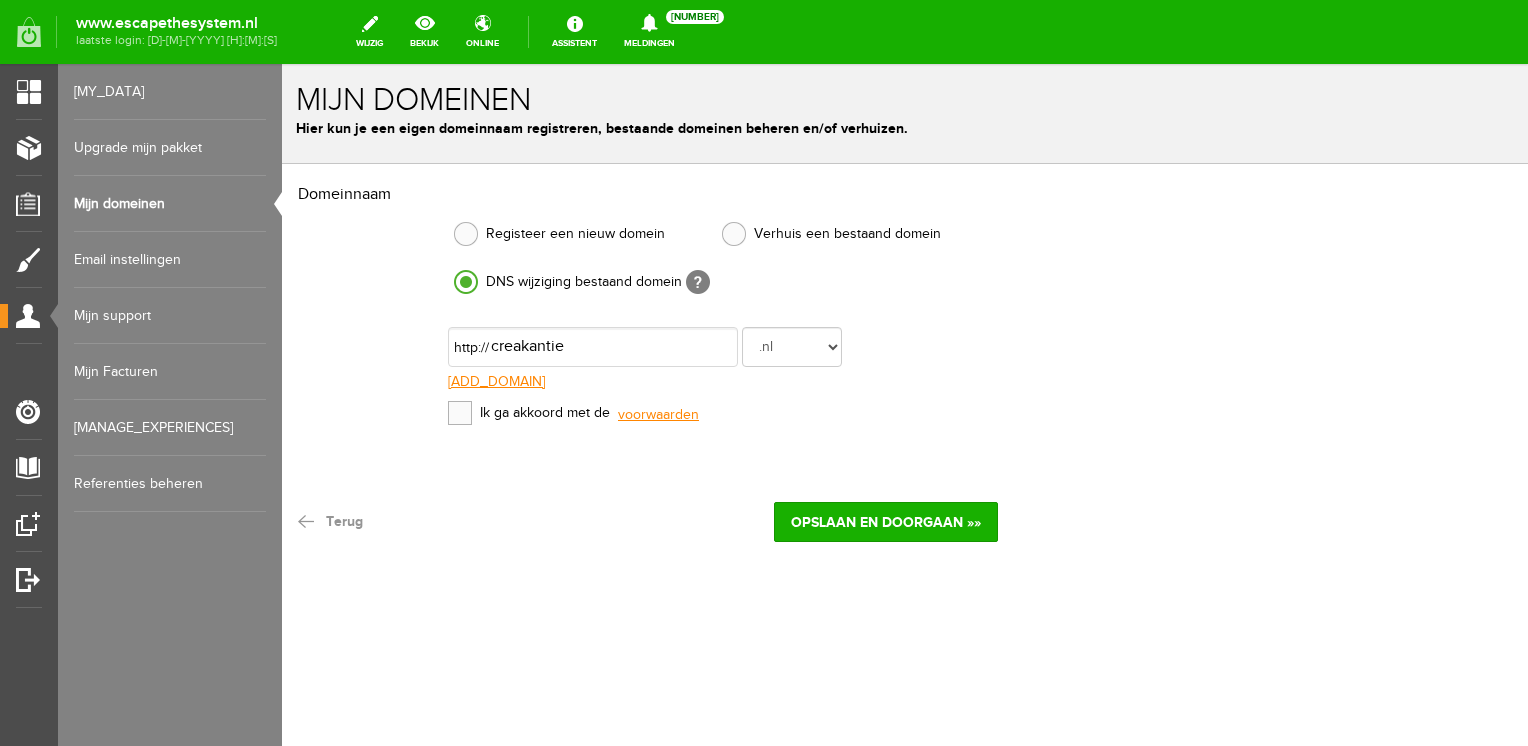 drag, startPoint x: 466, startPoint y: 414, endPoint x: 437, endPoint y: 409, distance: 29.427877 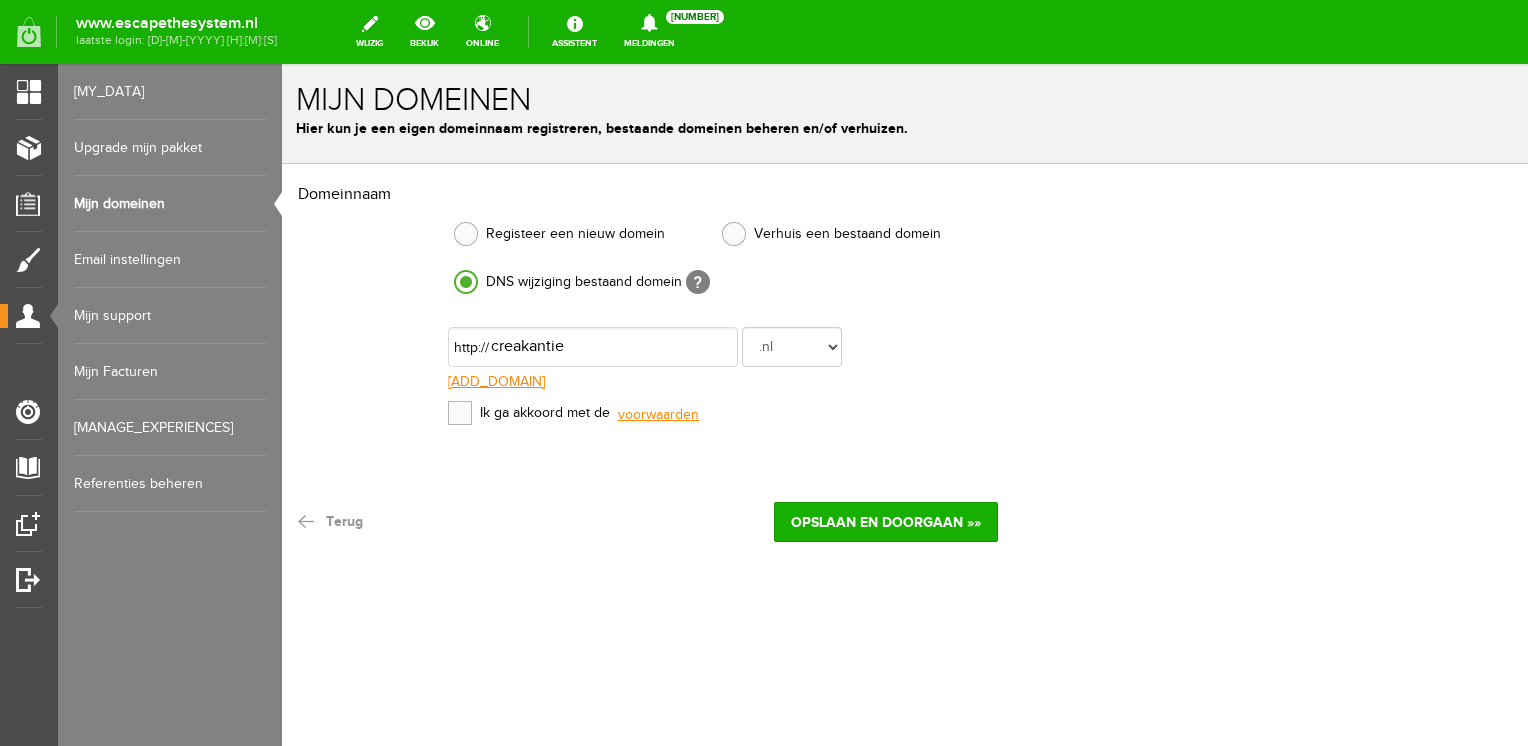click at bounding box center [460, 413] 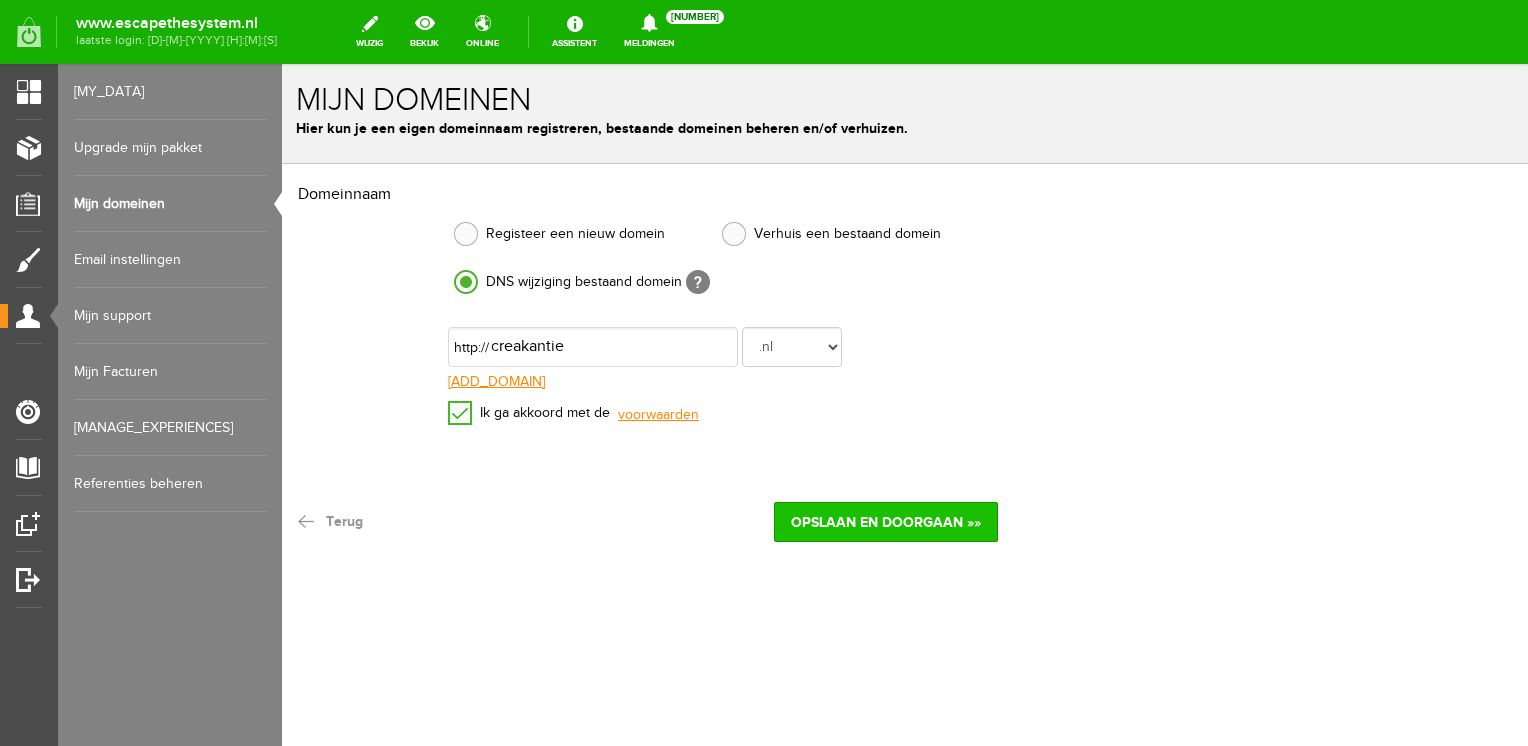 click on "Opslaan en doorgaan »»" at bounding box center (886, 522) 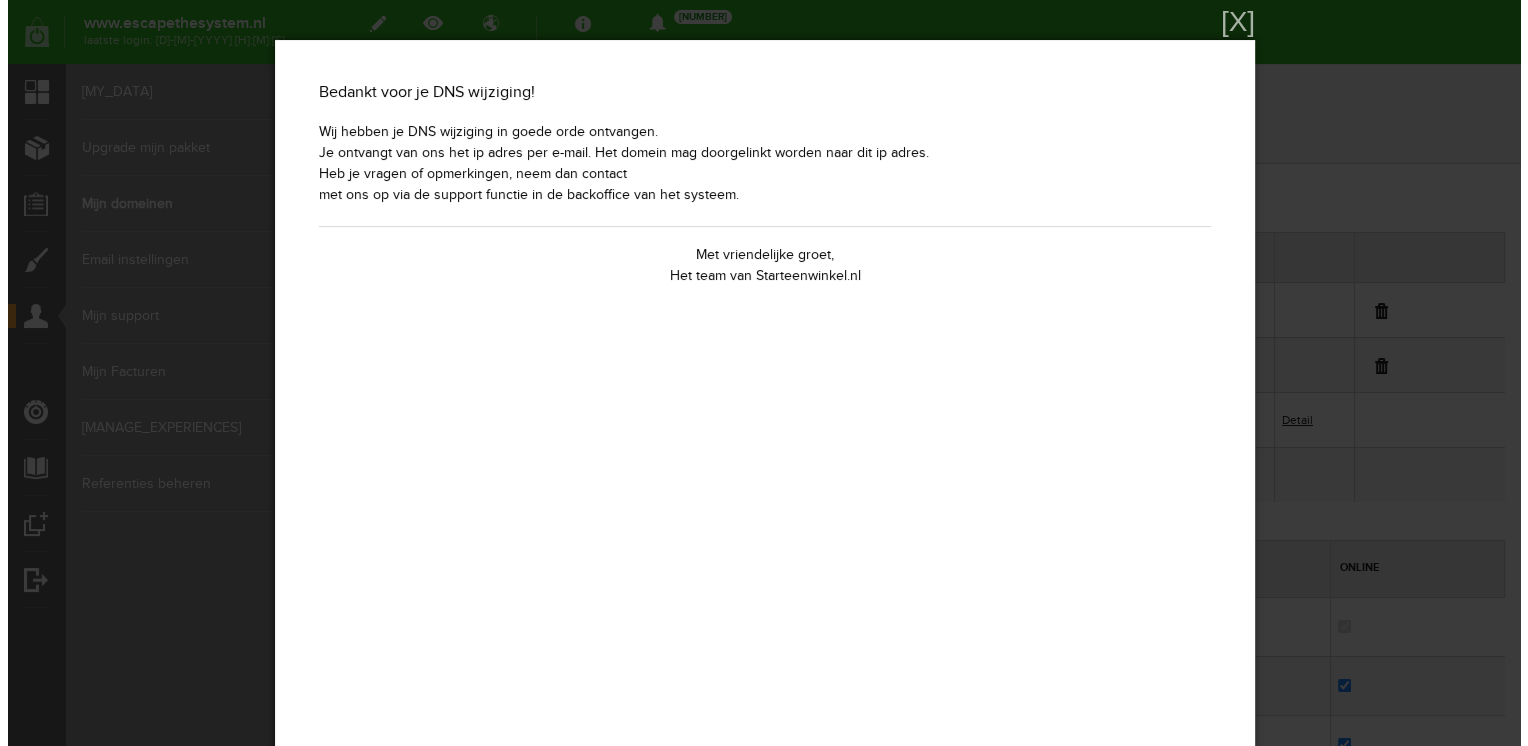 scroll, scrollTop: 0, scrollLeft: 0, axis: both 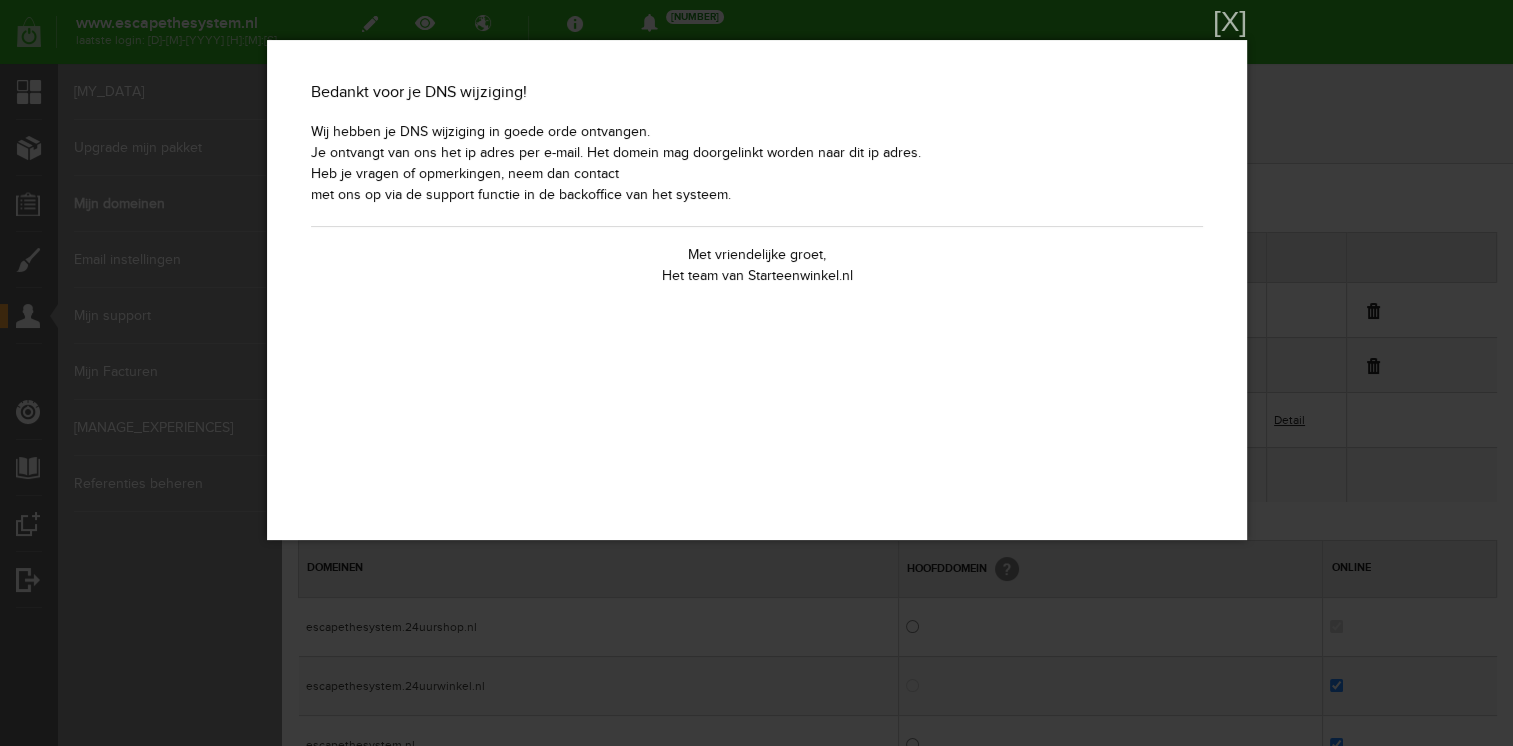 drag, startPoint x: 1504, startPoint y: 62, endPoint x: 1061, endPoint y: 73, distance: 443.13654 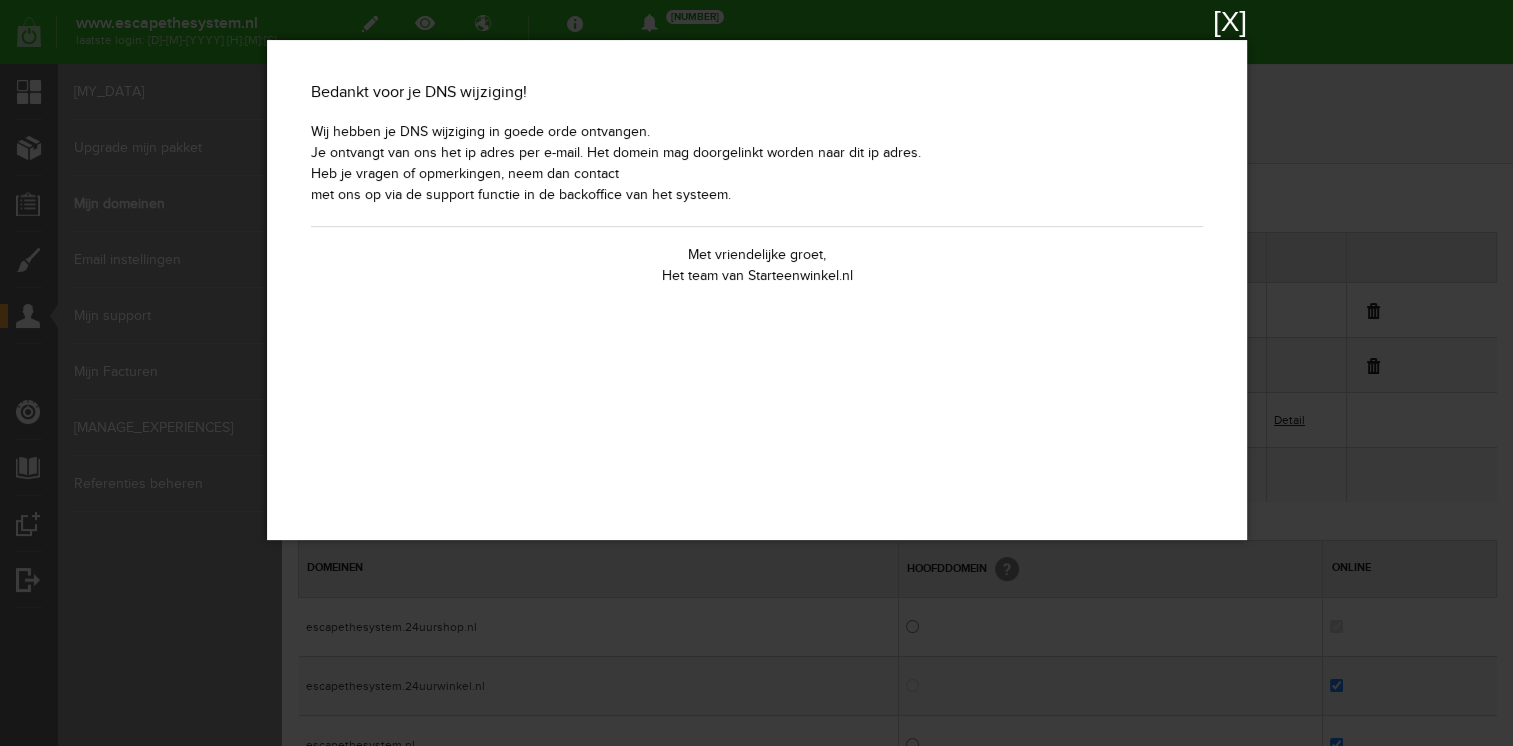 drag, startPoint x: 795, startPoint y: 33, endPoint x: 1234, endPoint y: 24, distance: 439.09225 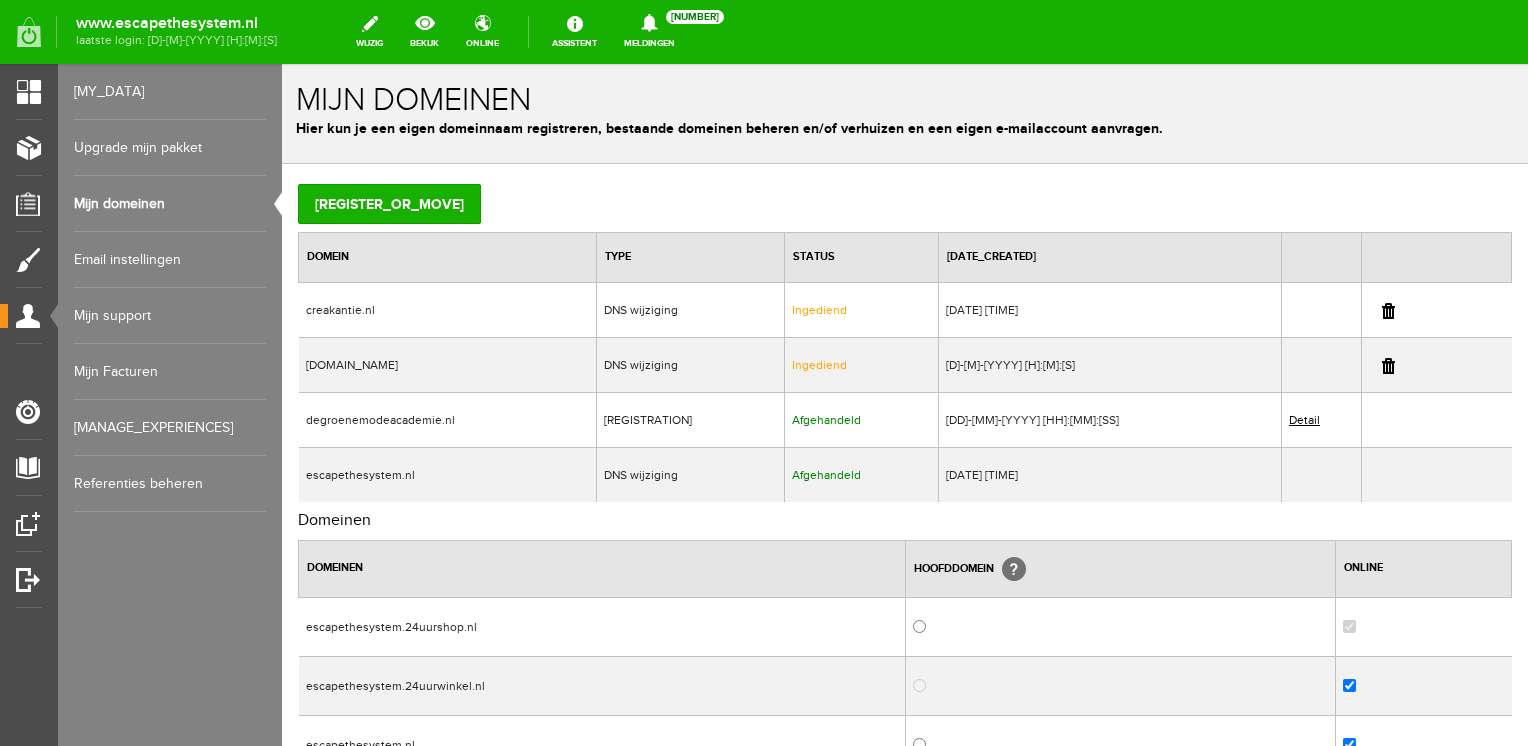drag, startPoint x: 421, startPoint y: 369, endPoint x: 301, endPoint y: 362, distance: 120.203995 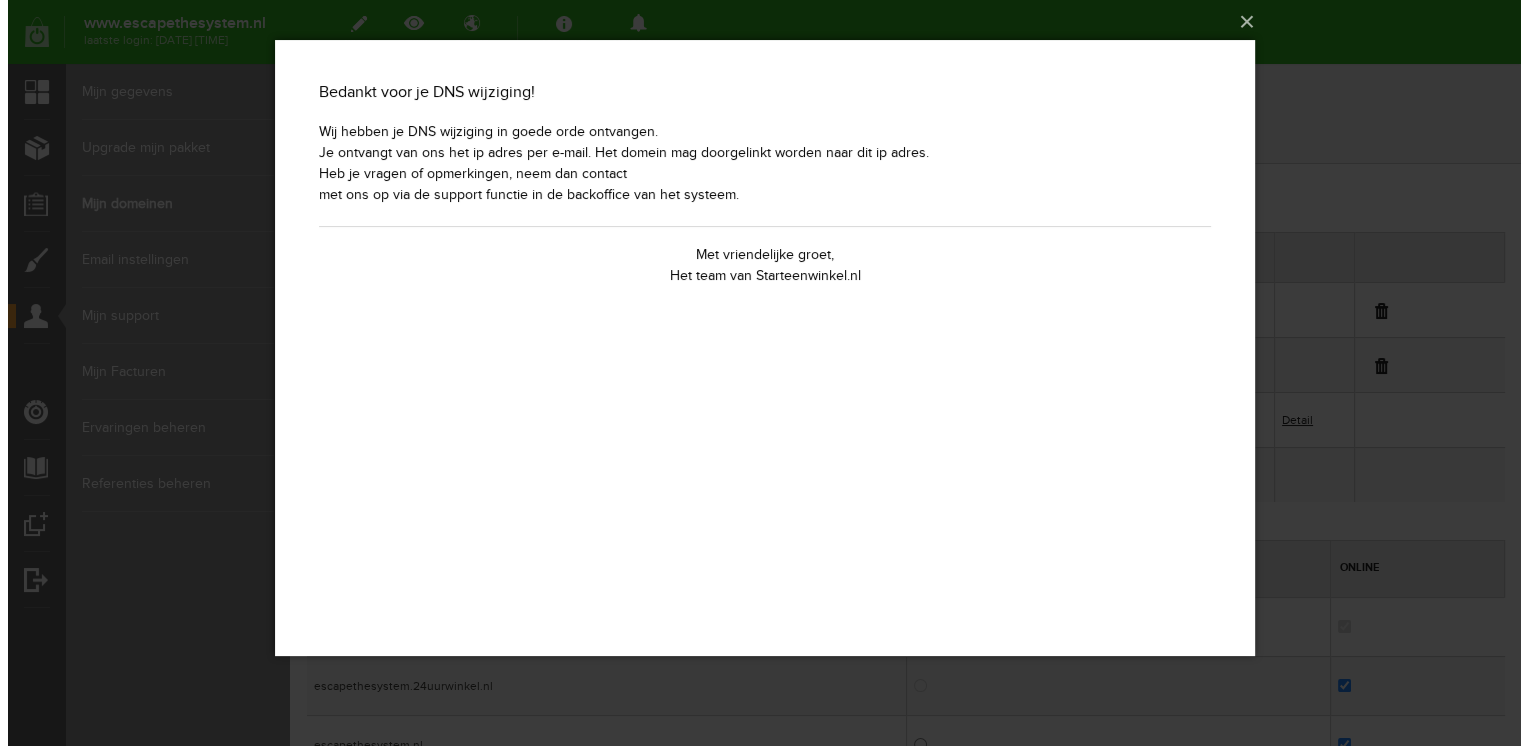 scroll, scrollTop: 0, scrollLeft: 0, axis: both 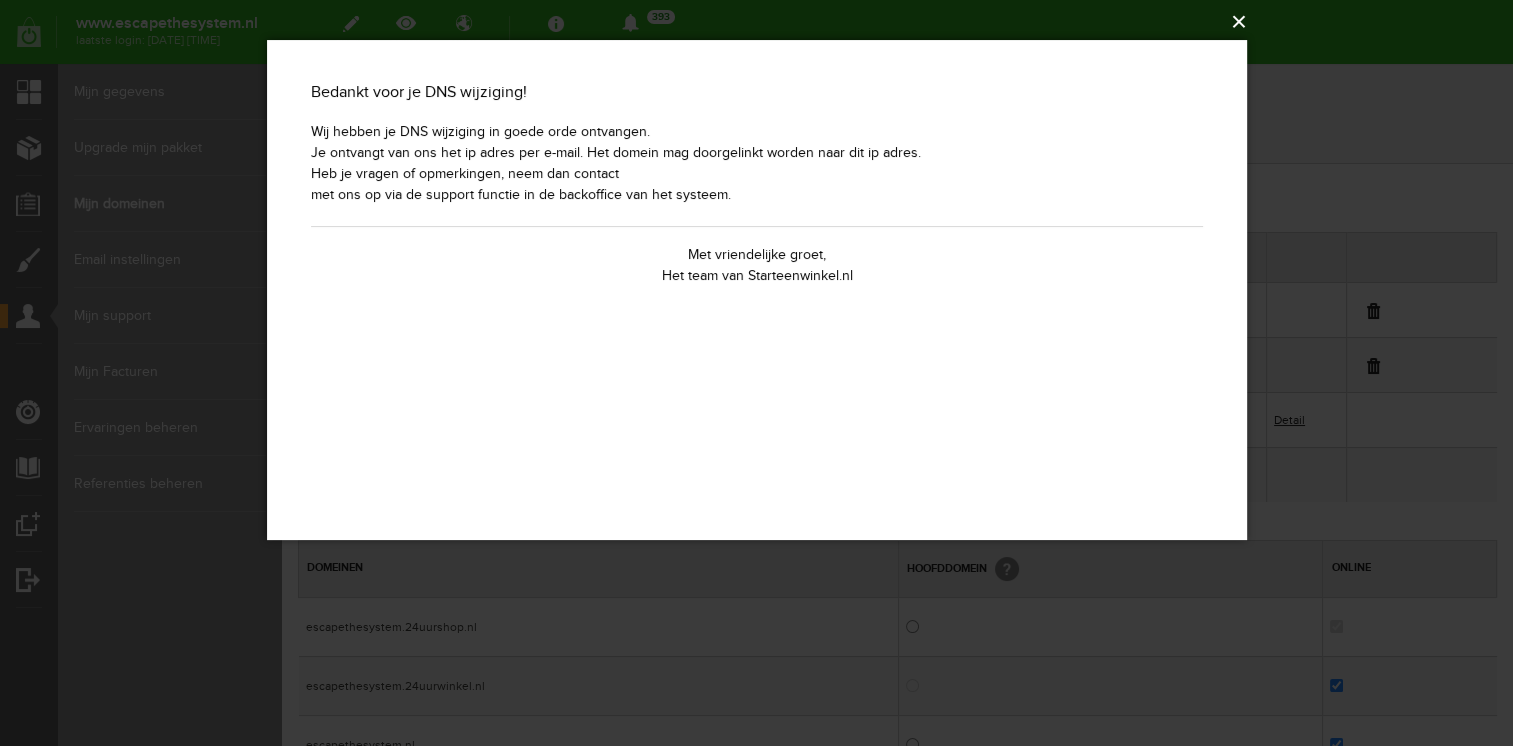 click on "×" at bounding box center [763, 22] 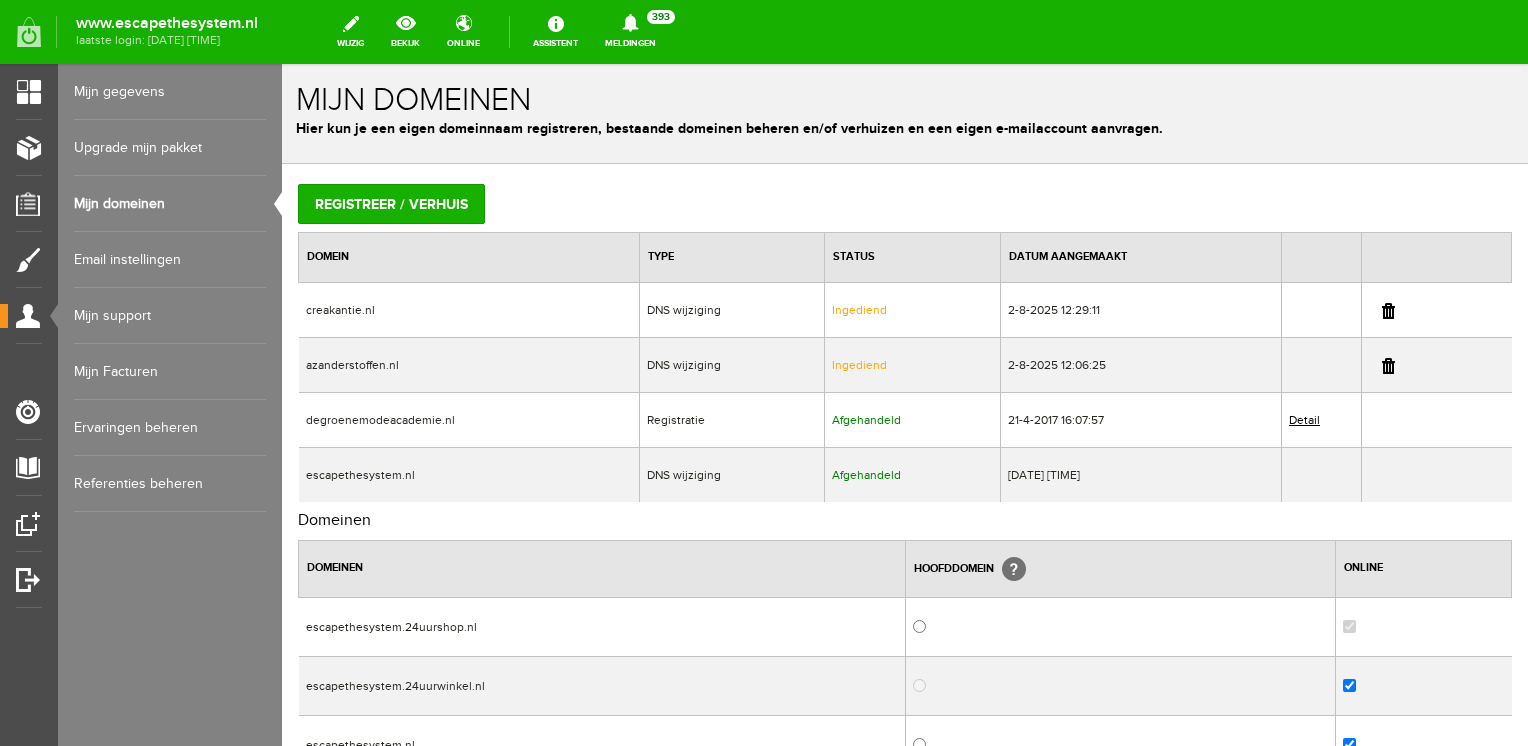 drag, startPoint x: 395, startPoint y: 306, endPoint x: 305, endPoint y: 314, distance: 90.35486 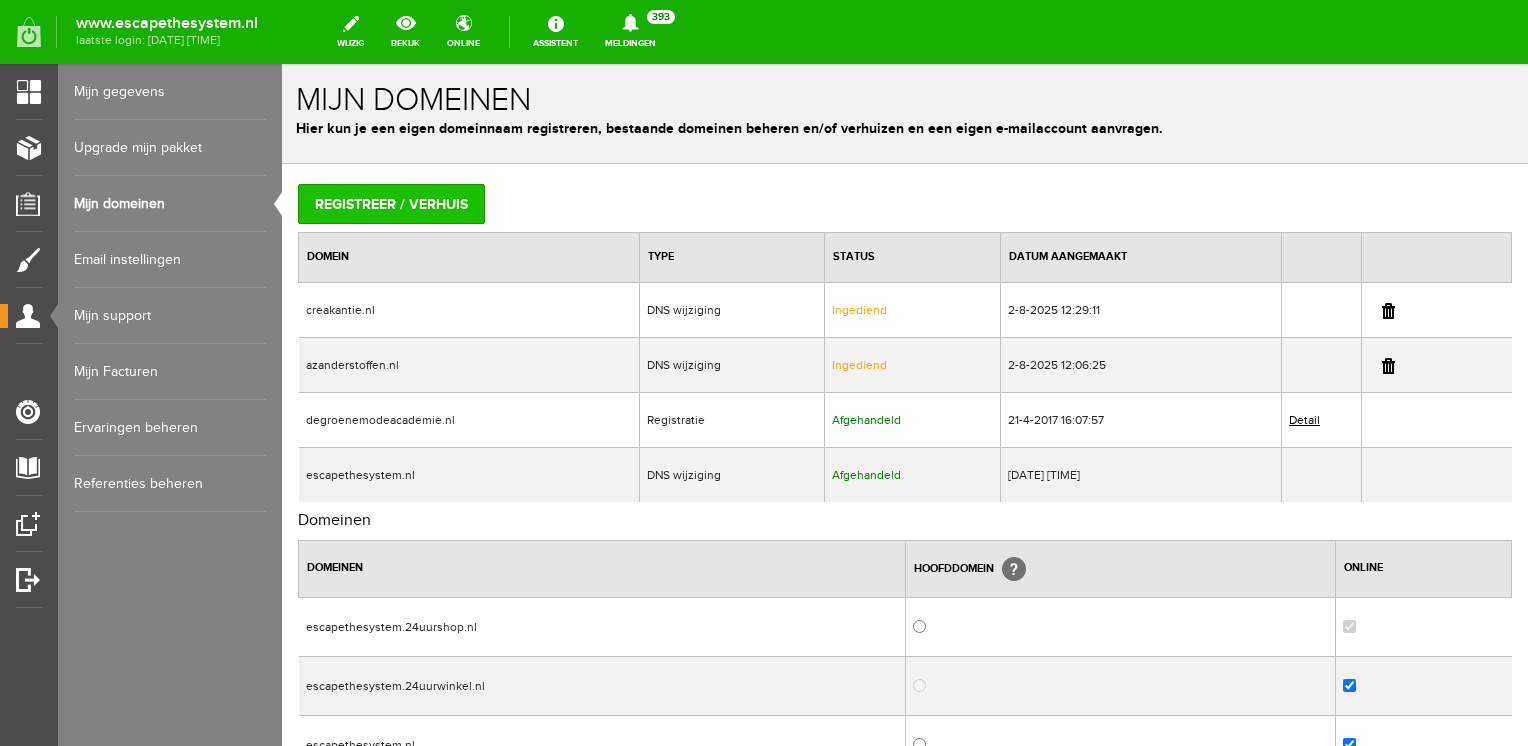 click on "Registreer / verhuis" at bounding box center [391, 204] 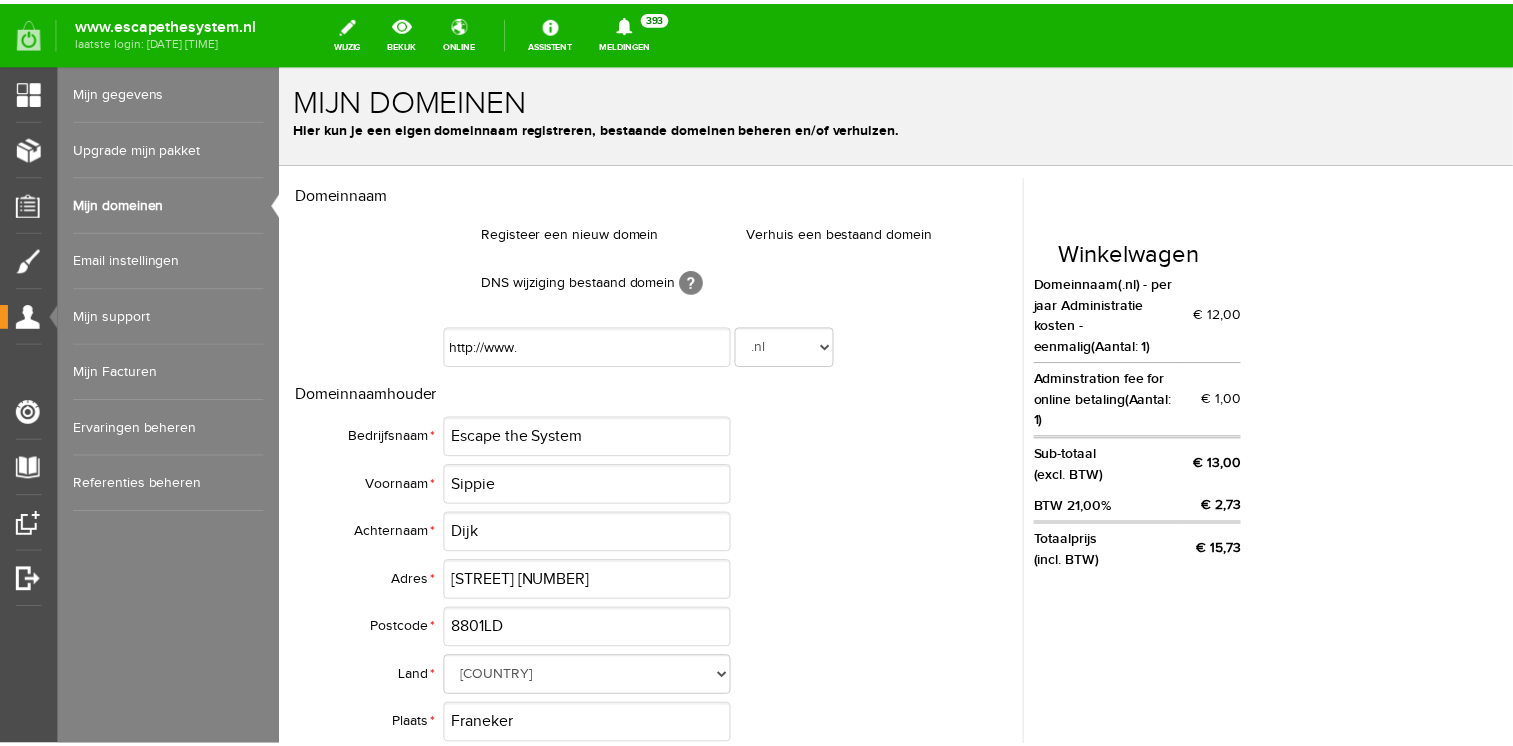 scroll, scrollTop: 0, scrollLeft: 0, axis: both 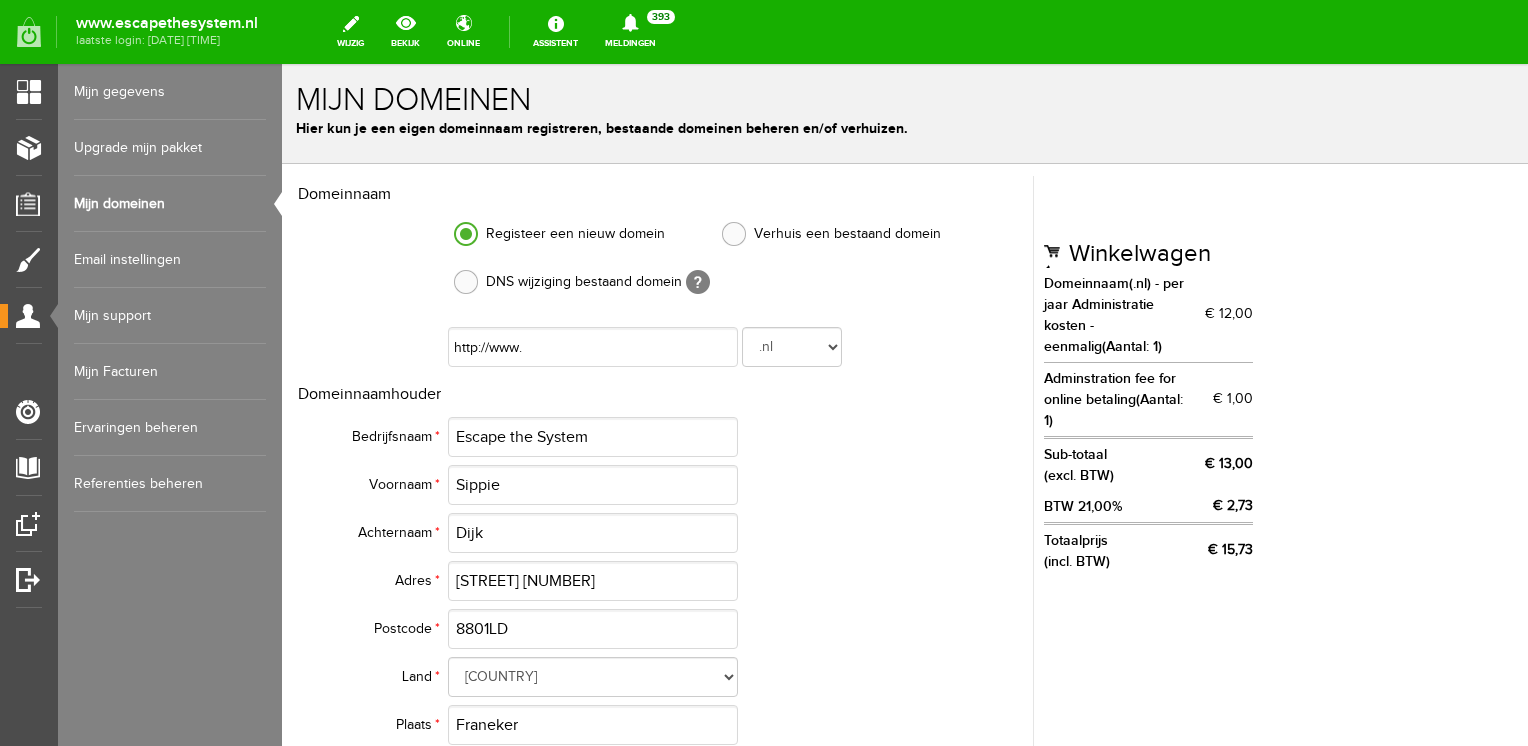 click at bounding box center [466, 282] 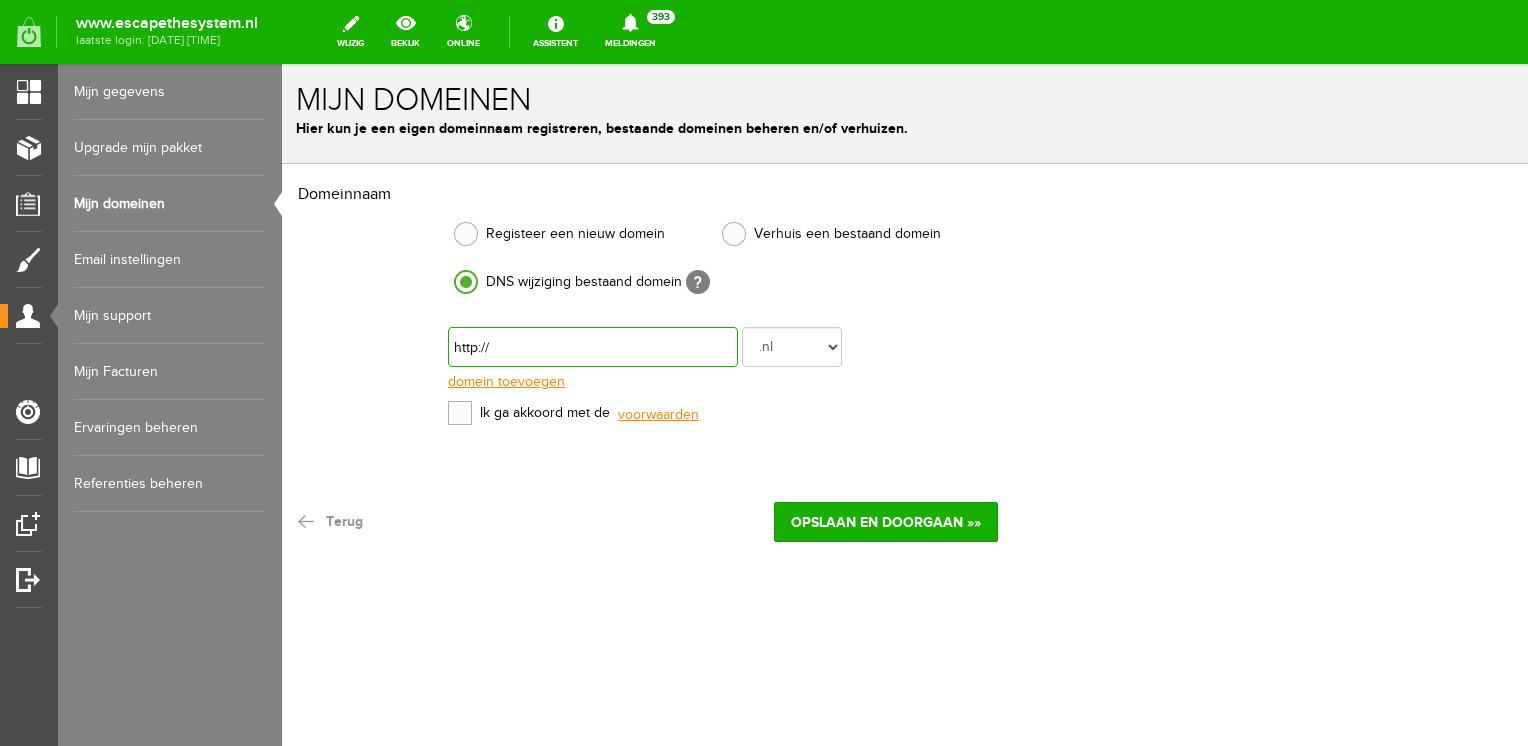 click at bounding box center (593, 347) 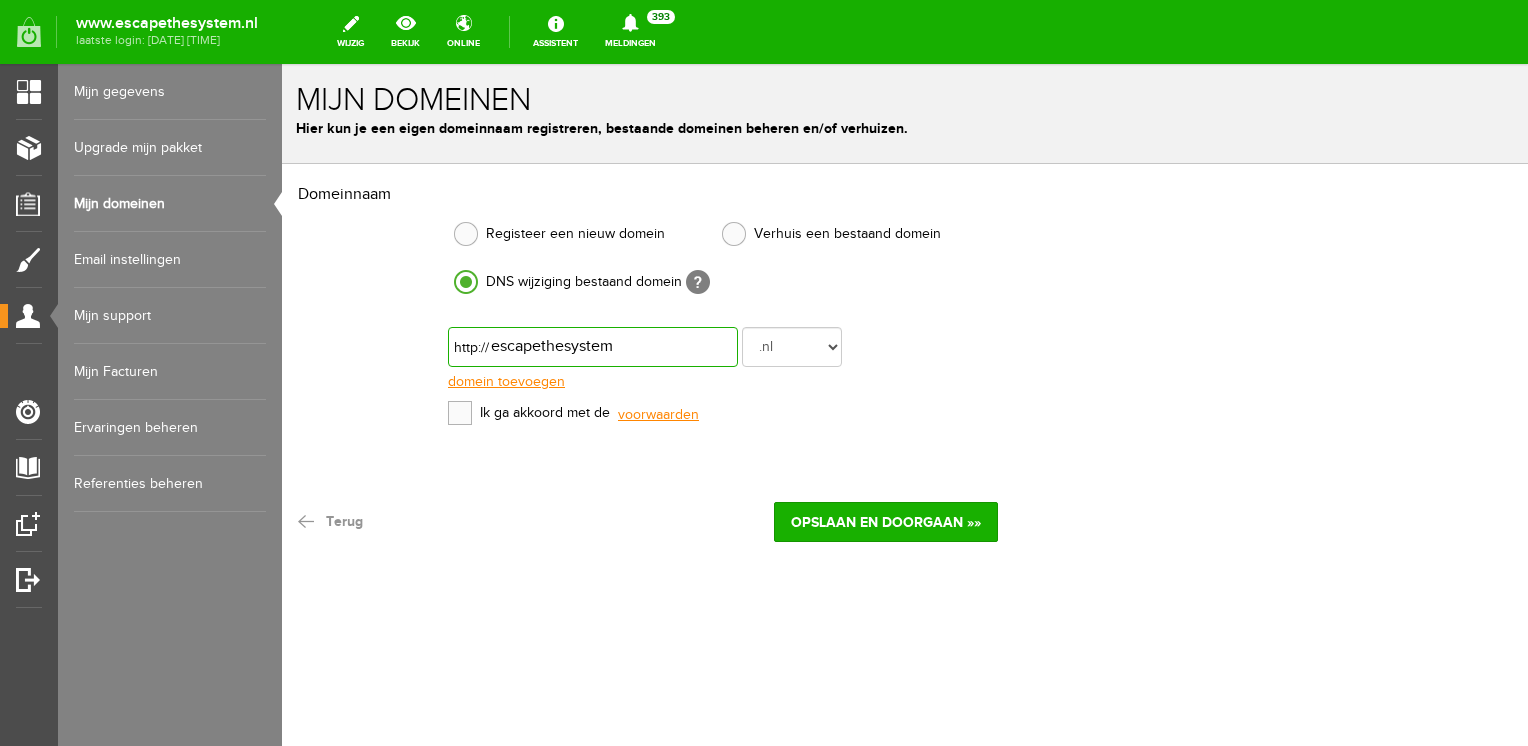 type on "escapethesystem" 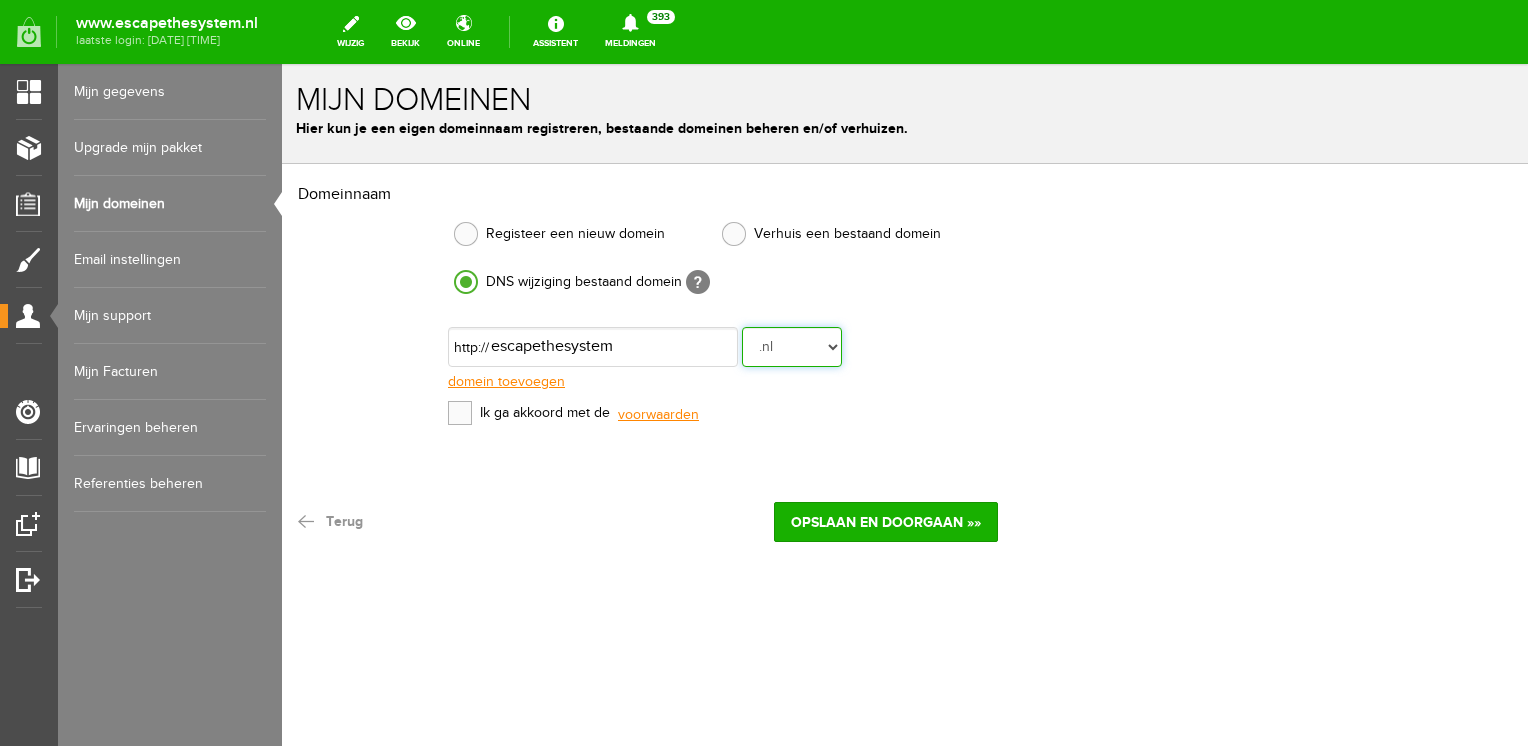 click on ".nl
.be
.biz
.com
.co.uk
.de
.eu
.fr
.info
.net
.nu
.org
.shop
.pro" at bounding box center (792, 347) 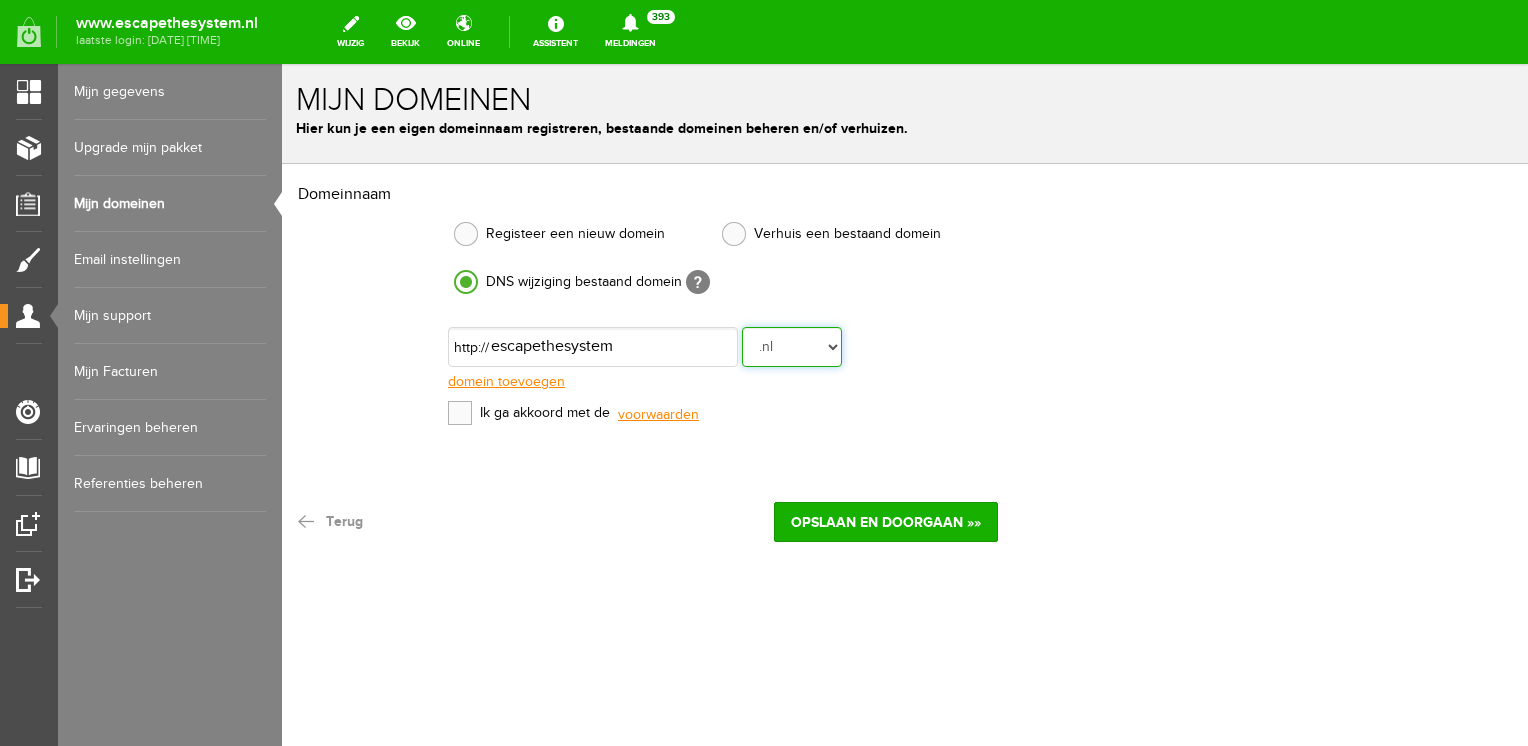 select on ".be" 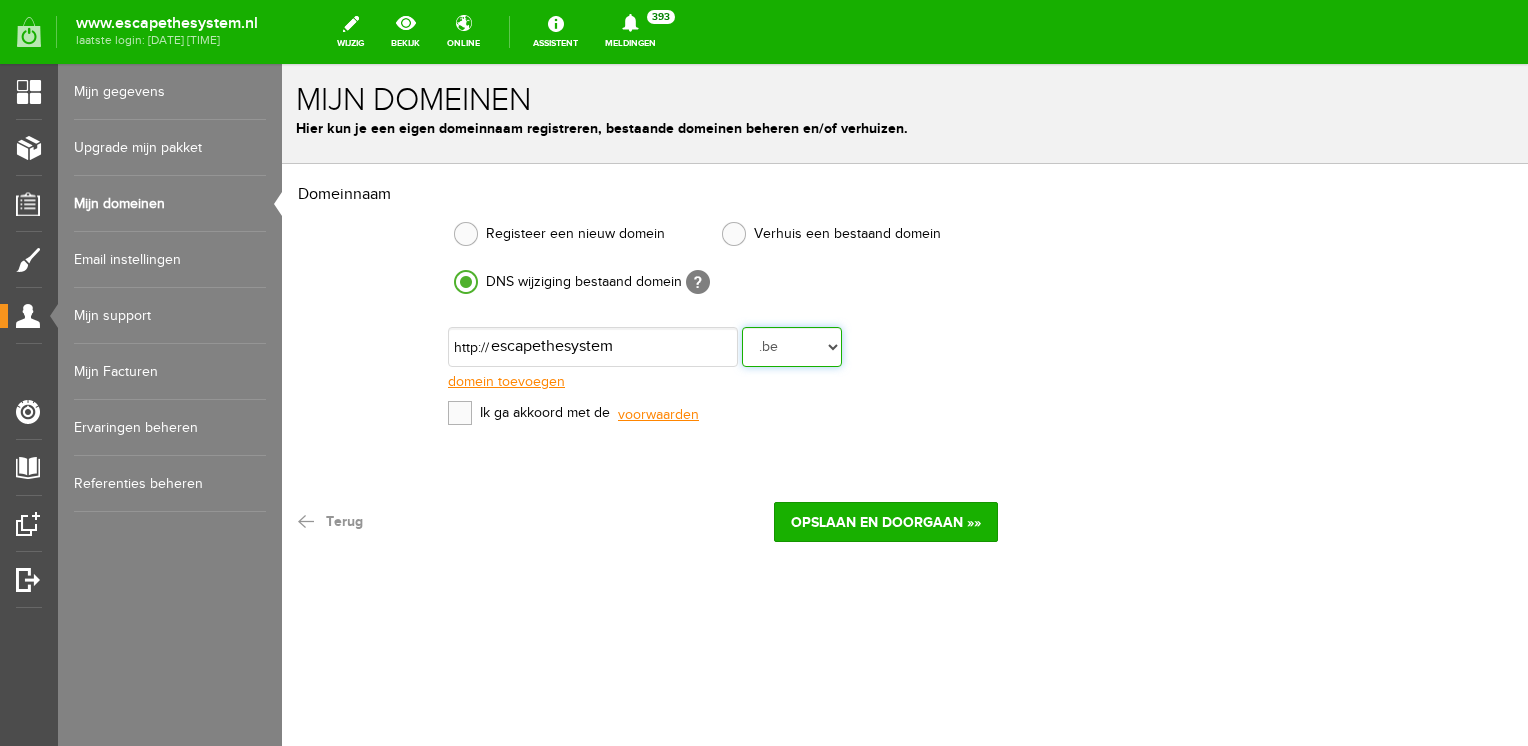 click on ".nl
.be
.biz
.com
.co.uk
.de
.eu
.fr
.info
.net
.nu
.org
.shop
.pro" at bounding box center [792, 347] 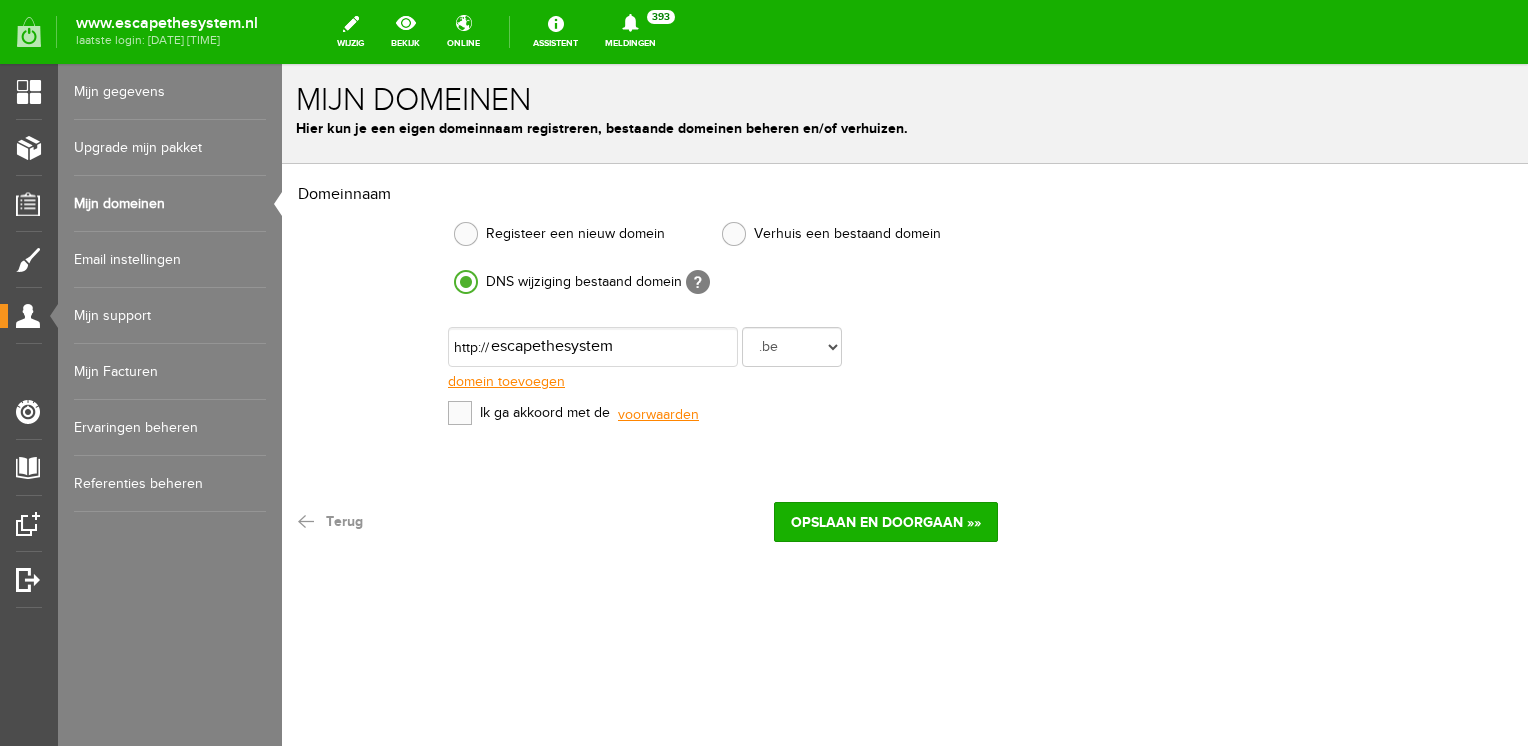 click at bounding box center (460, 413) 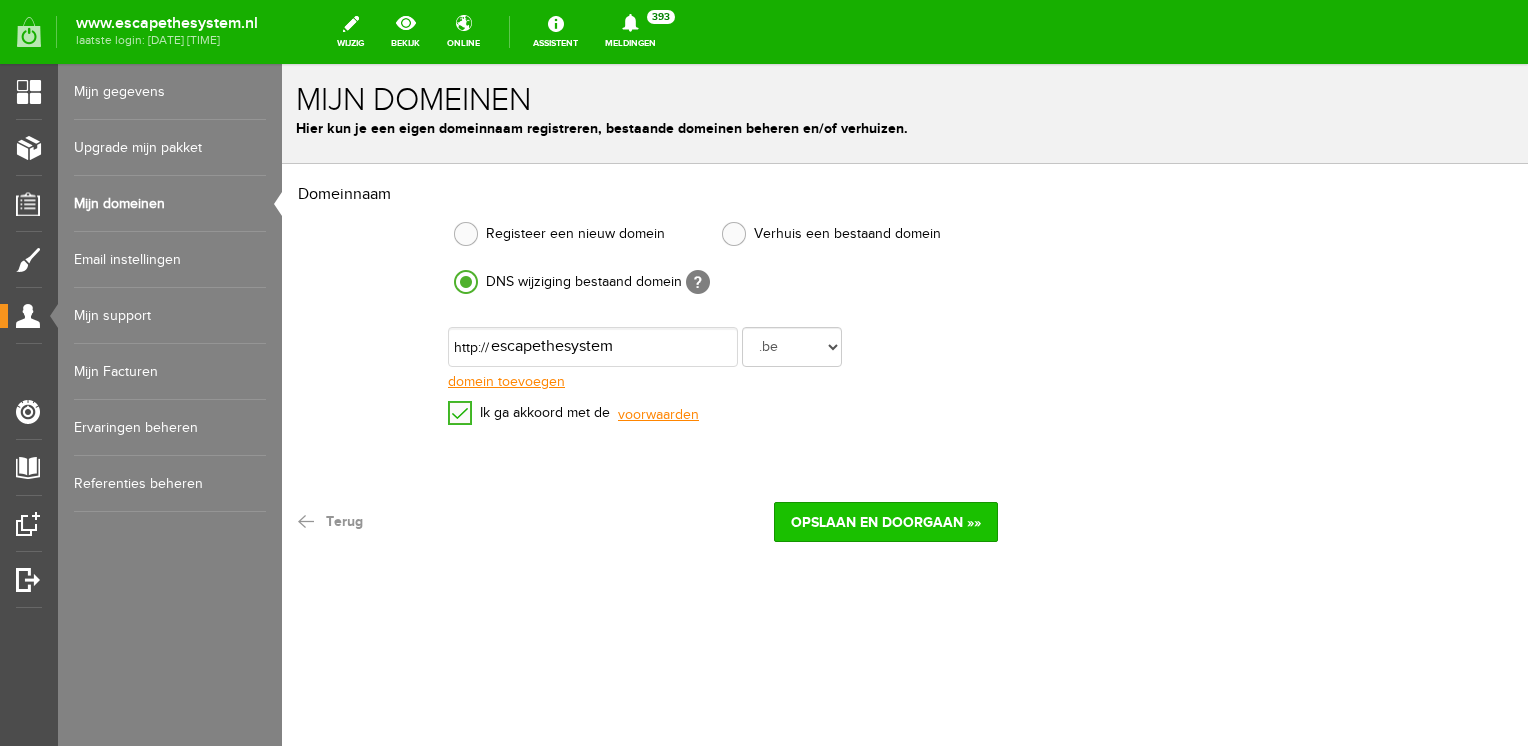click on "Opslaan en doorgaan »»" at bounding box center [886, 522] 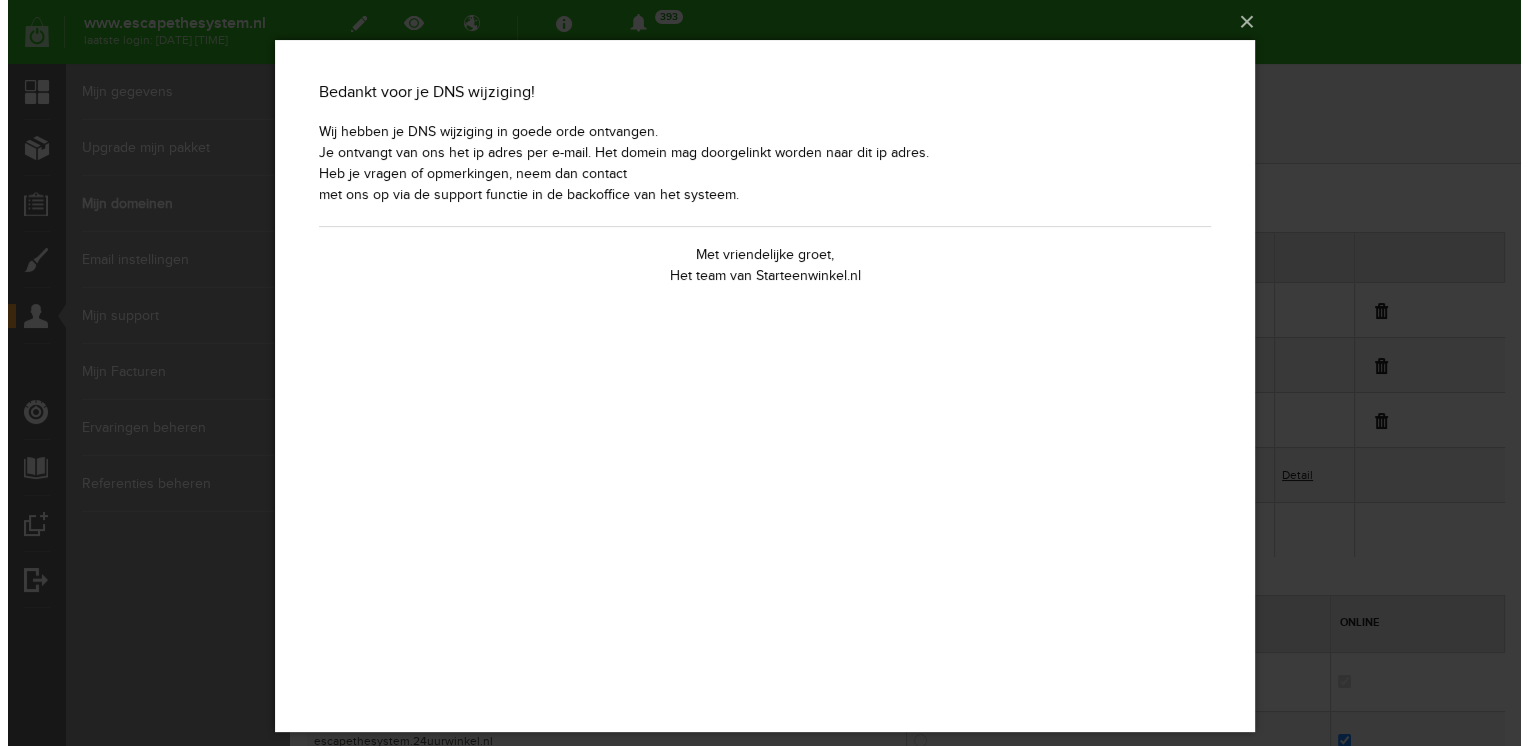 scroll, scrollTop: 0, scrollLeft: 0, axis: both 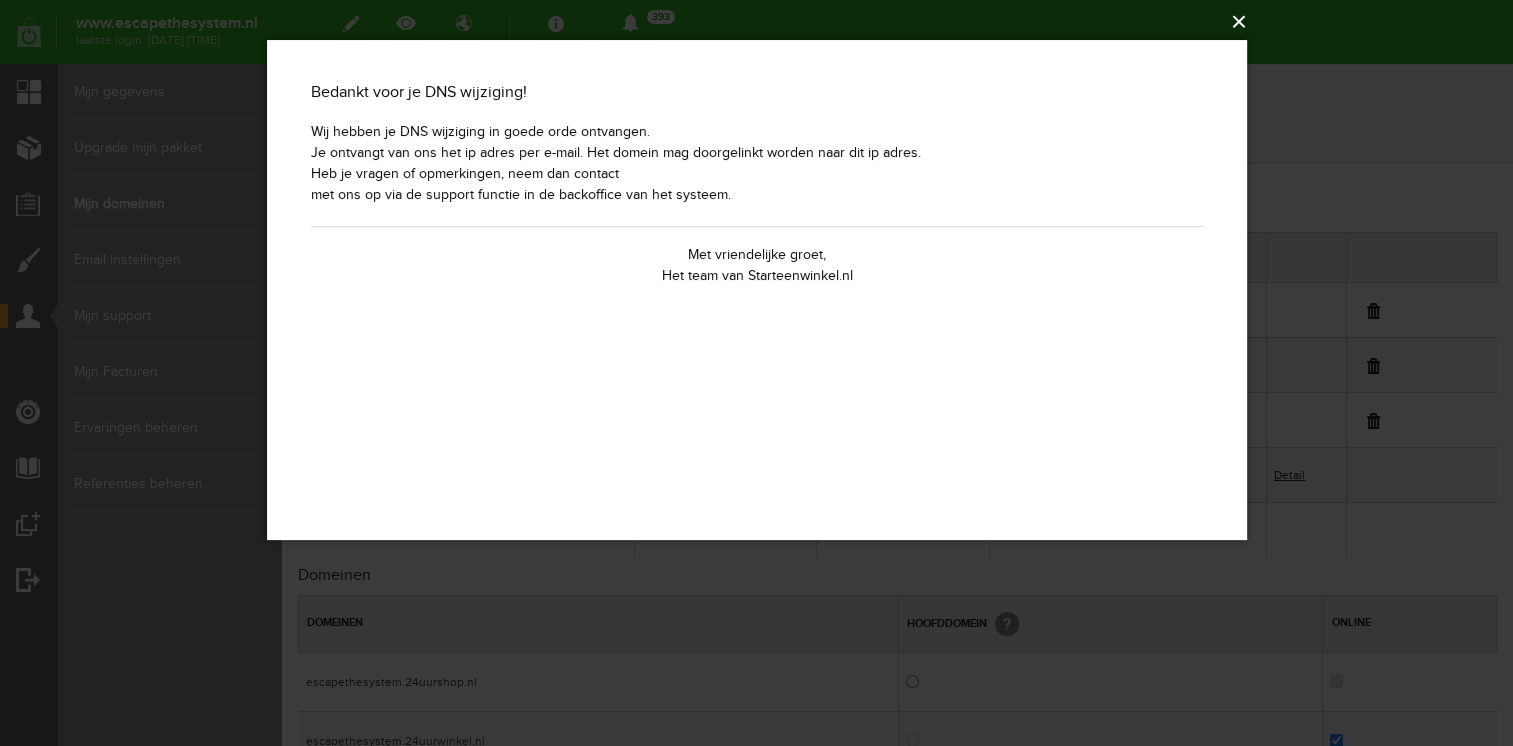 click on "×" at bounding box center (763, 22) 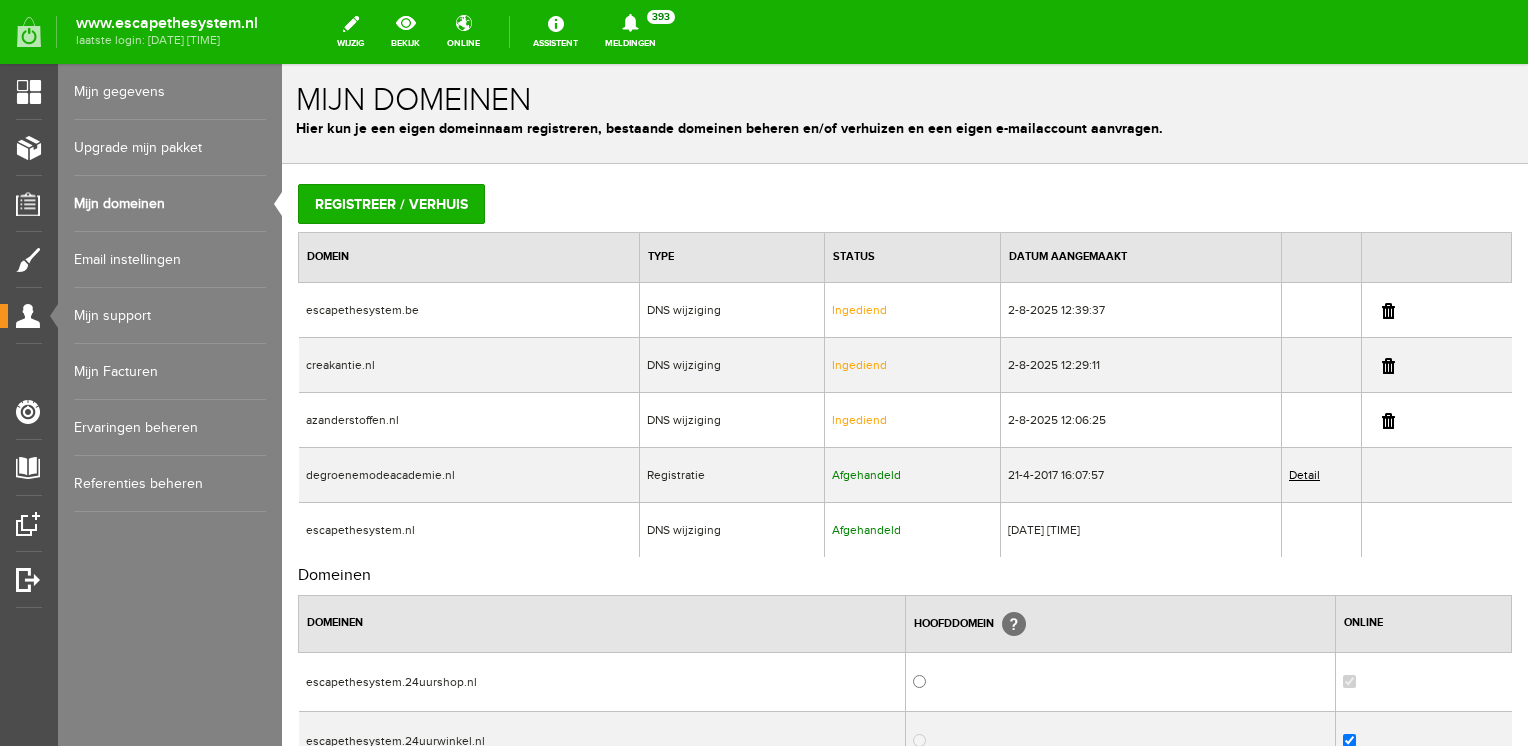 drag, startPoint x: 422, startPoint y: 312, endPoint x: 304, endPoint y: 318, distance: 118.15244 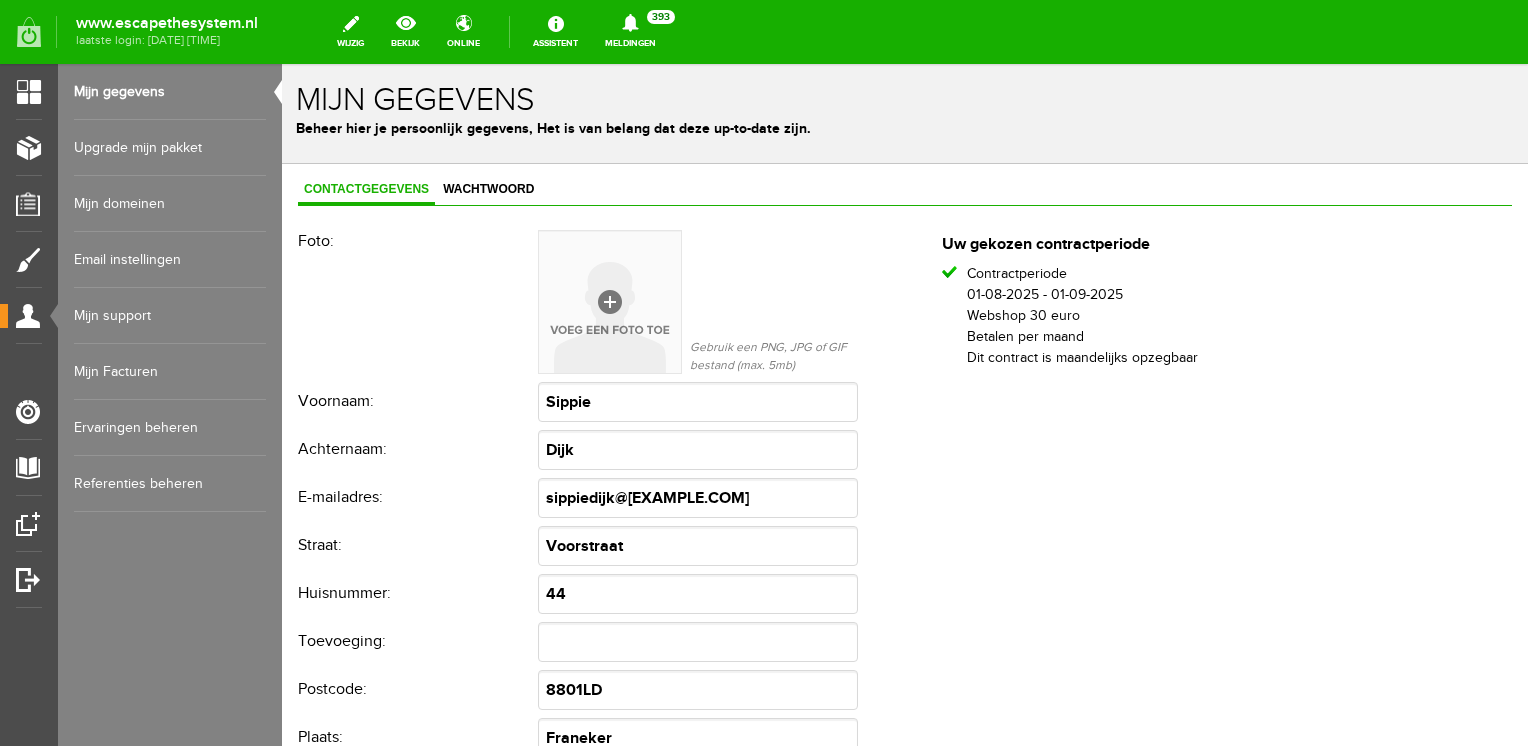 scroll, scrollTop: 0, scrollLeft: 0, axis: both 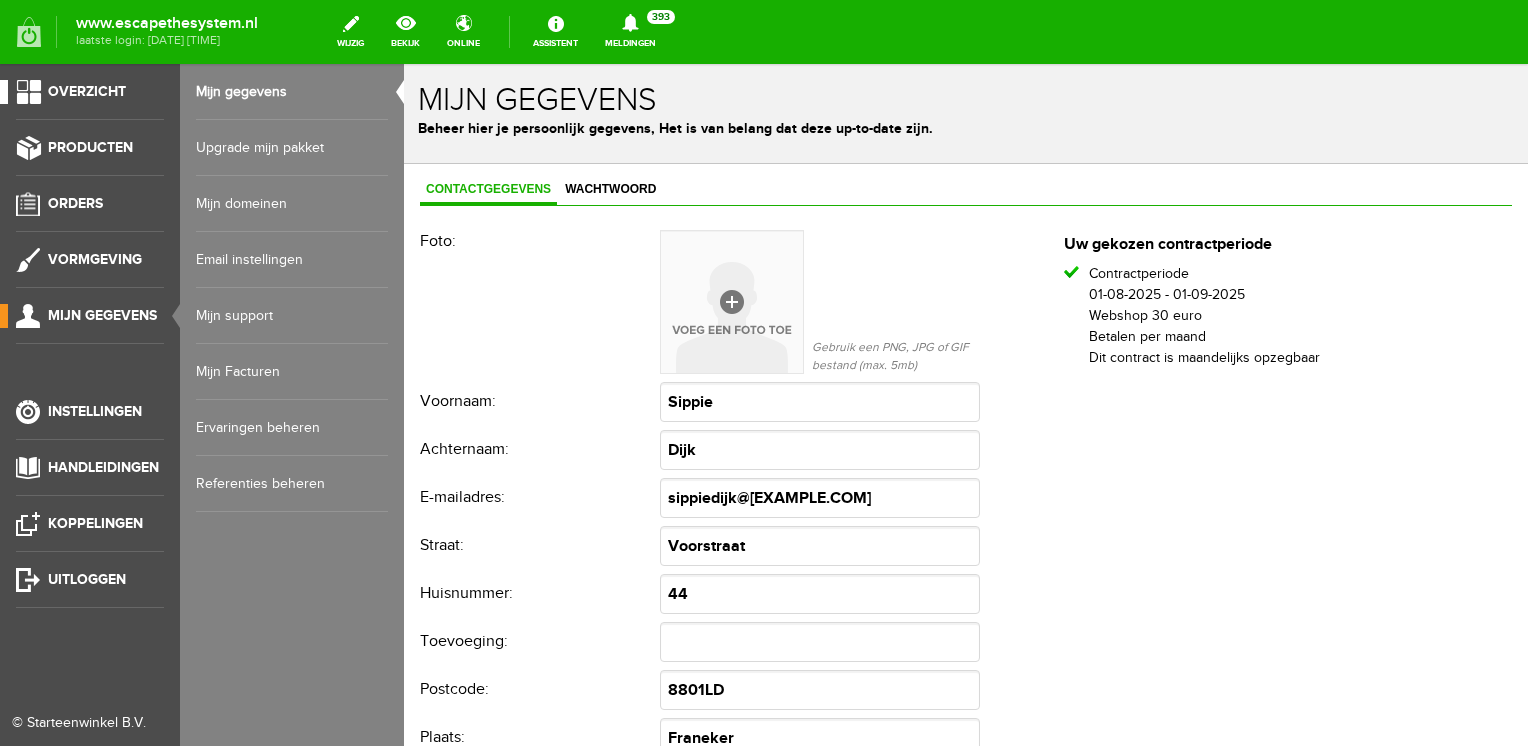 click on "Overzicht" at bounding box center (87, 91) 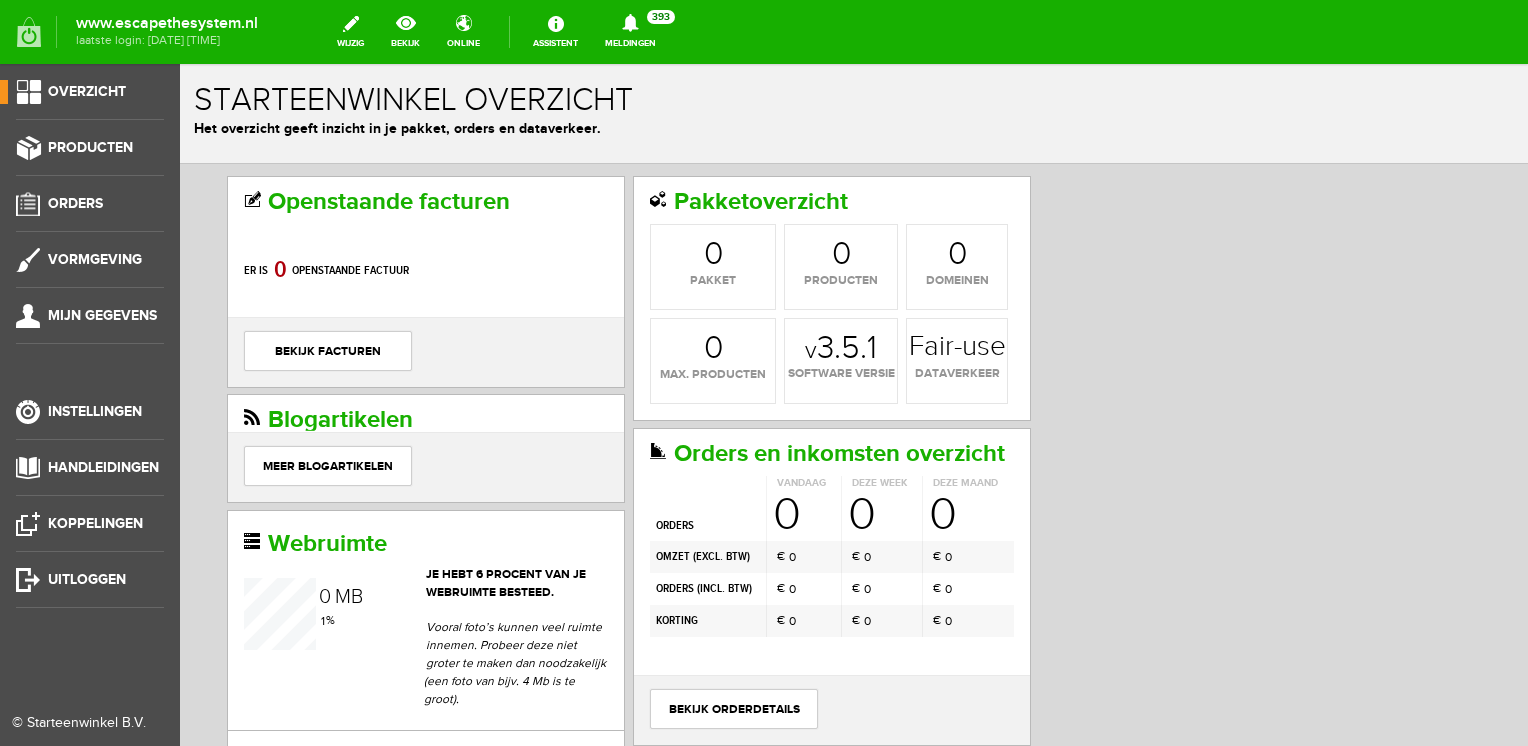 scroll, scrollTop: 0, scrollLeft: 0, axis: both 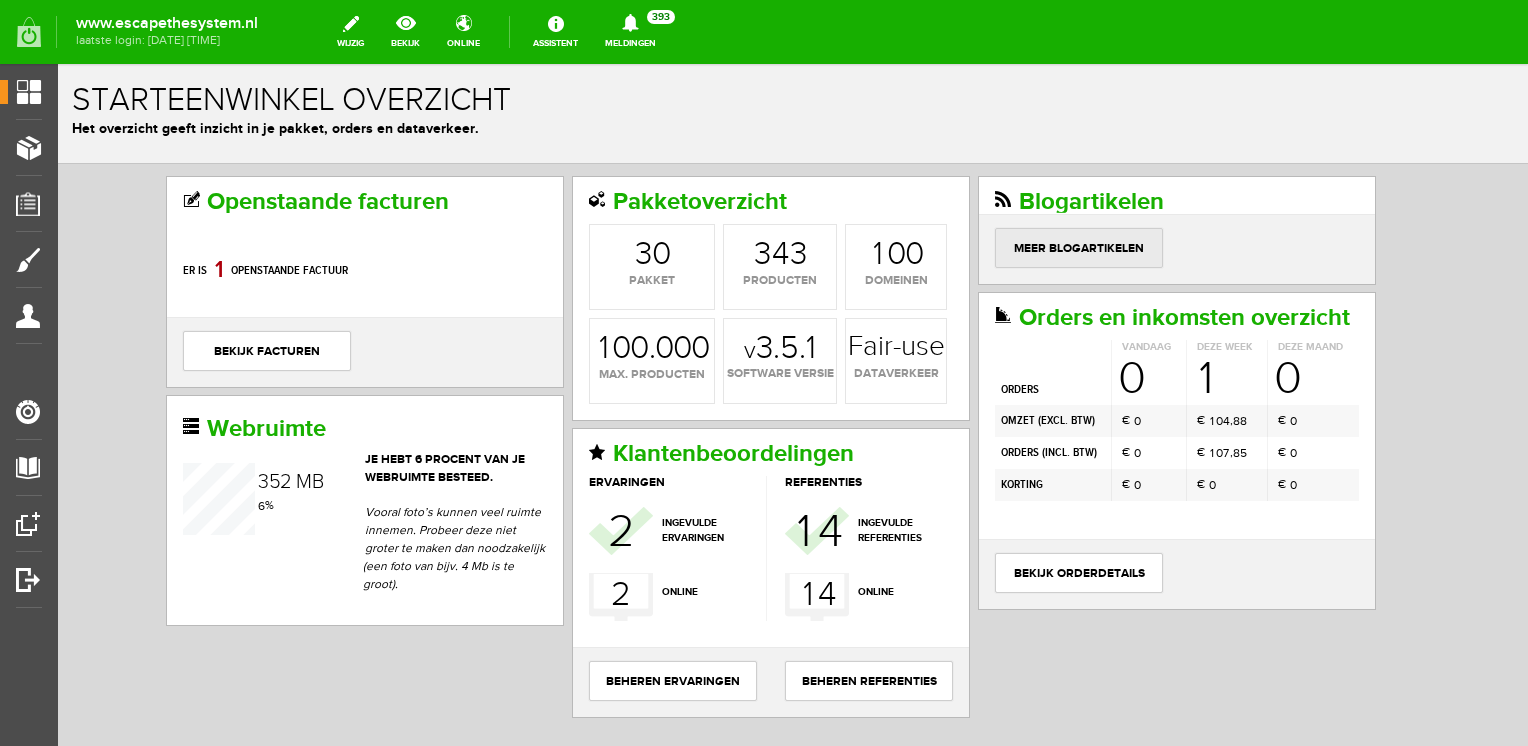 click on "Meer blogartikelen" at bounding box center (1079, 248) 